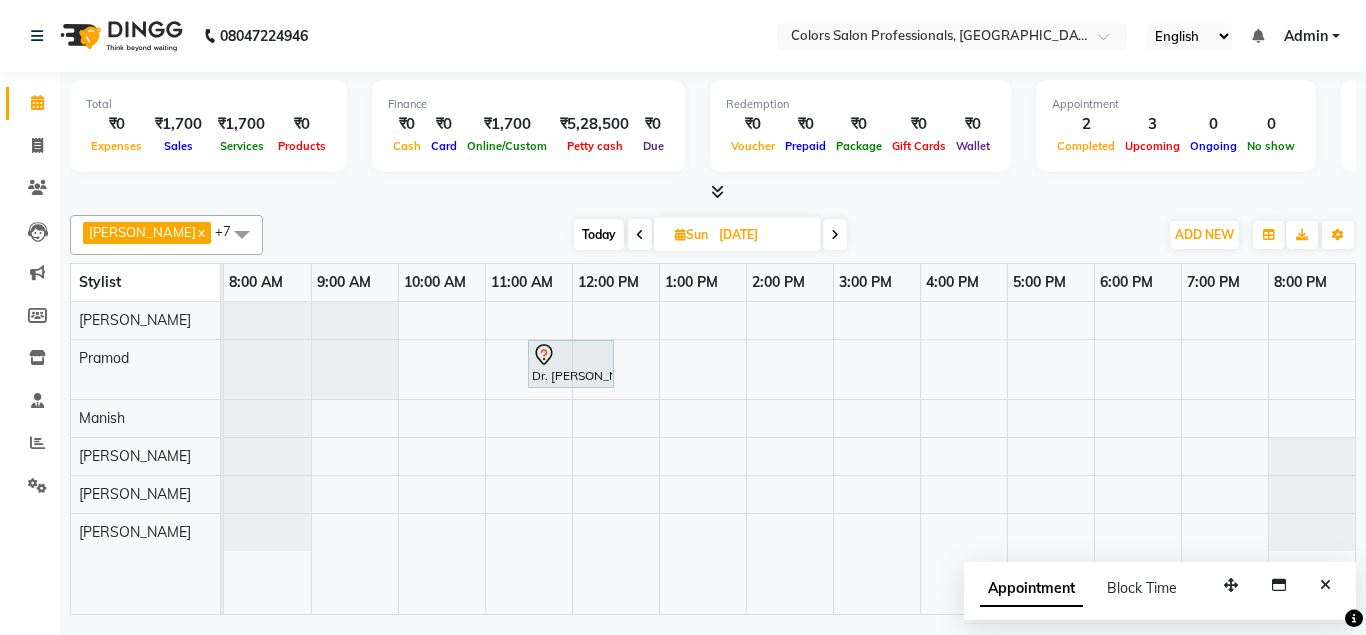scroll, scrollTop: 0, scrollLeft: 0, axis: both 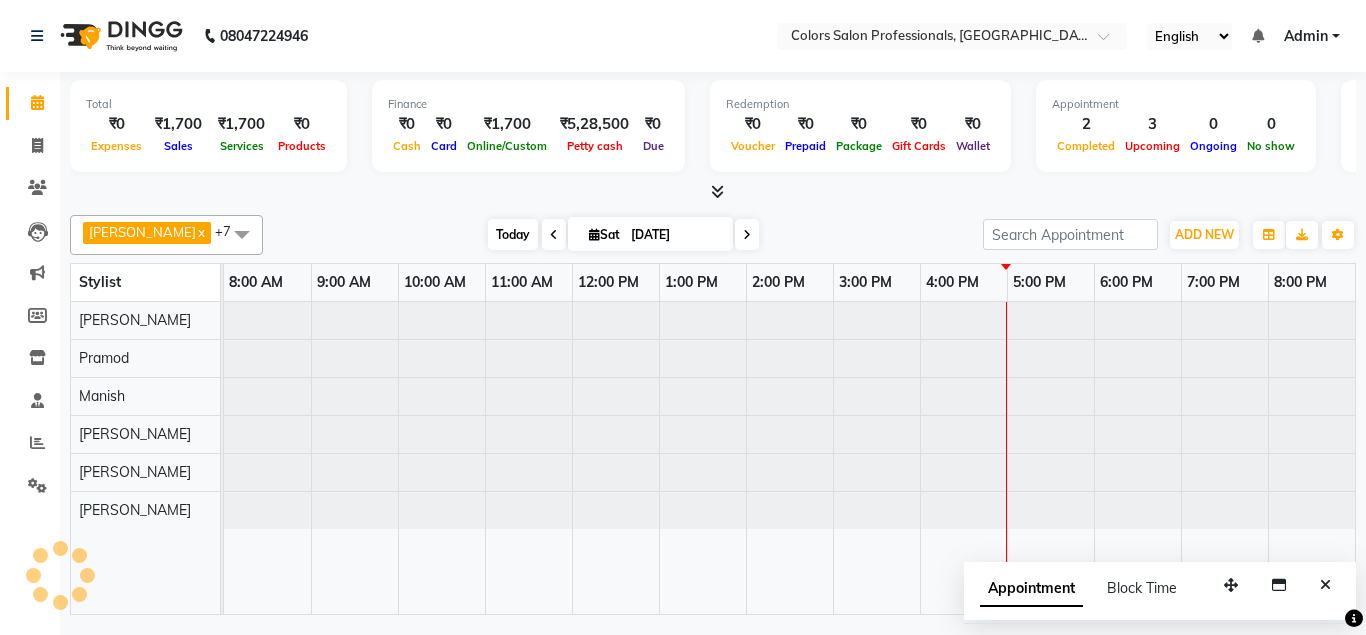 type on "12-07-2025" 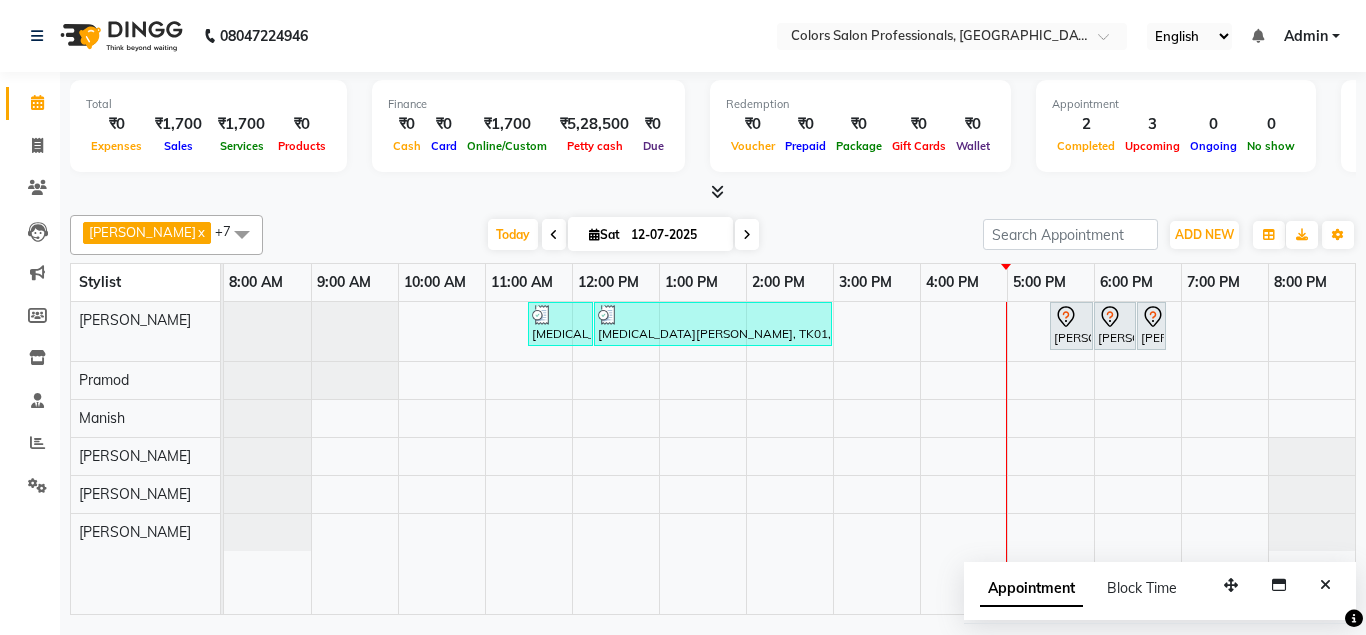 click on "6:00 PM" at bounding box center [1126, 282] 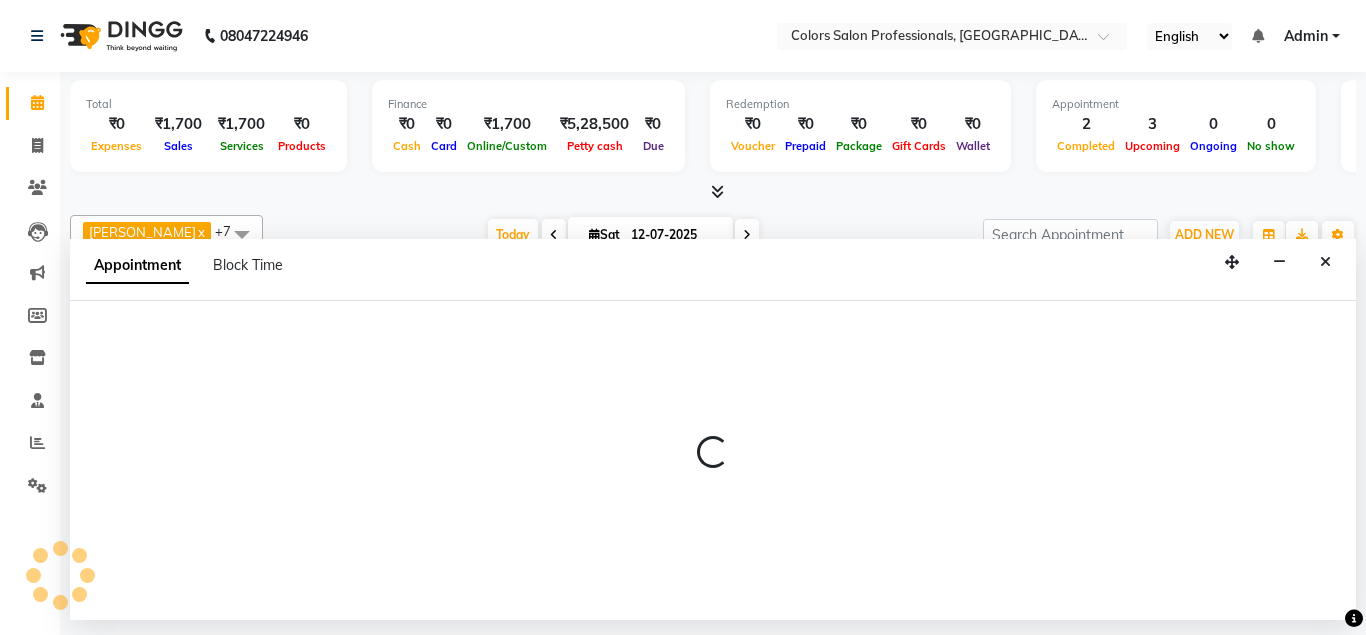 select on "60229" 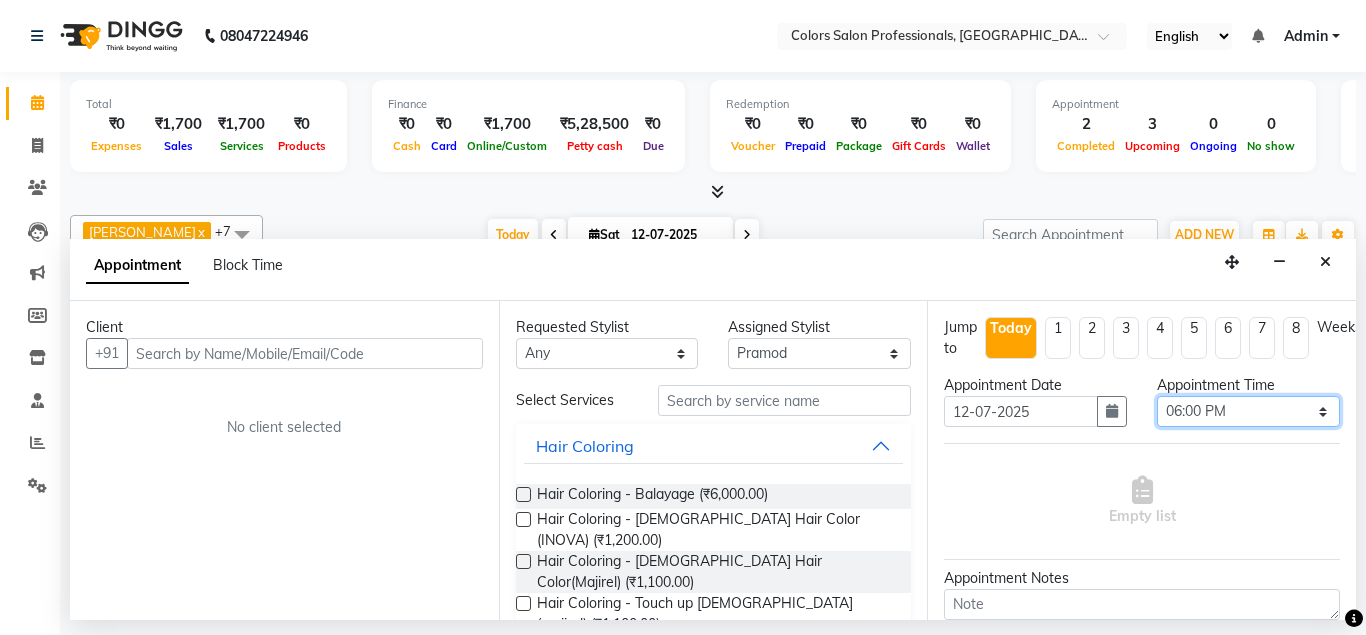 select on "1110" 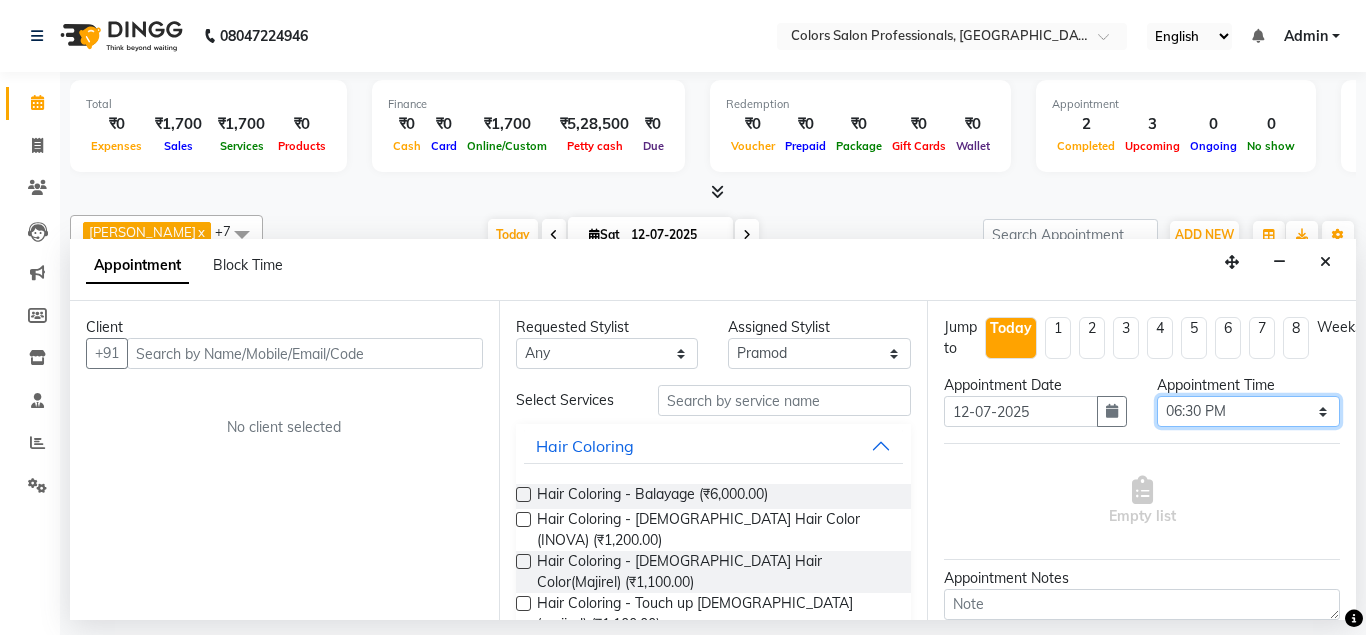 click on "06:30 PM" at bounding box center [0, 0] 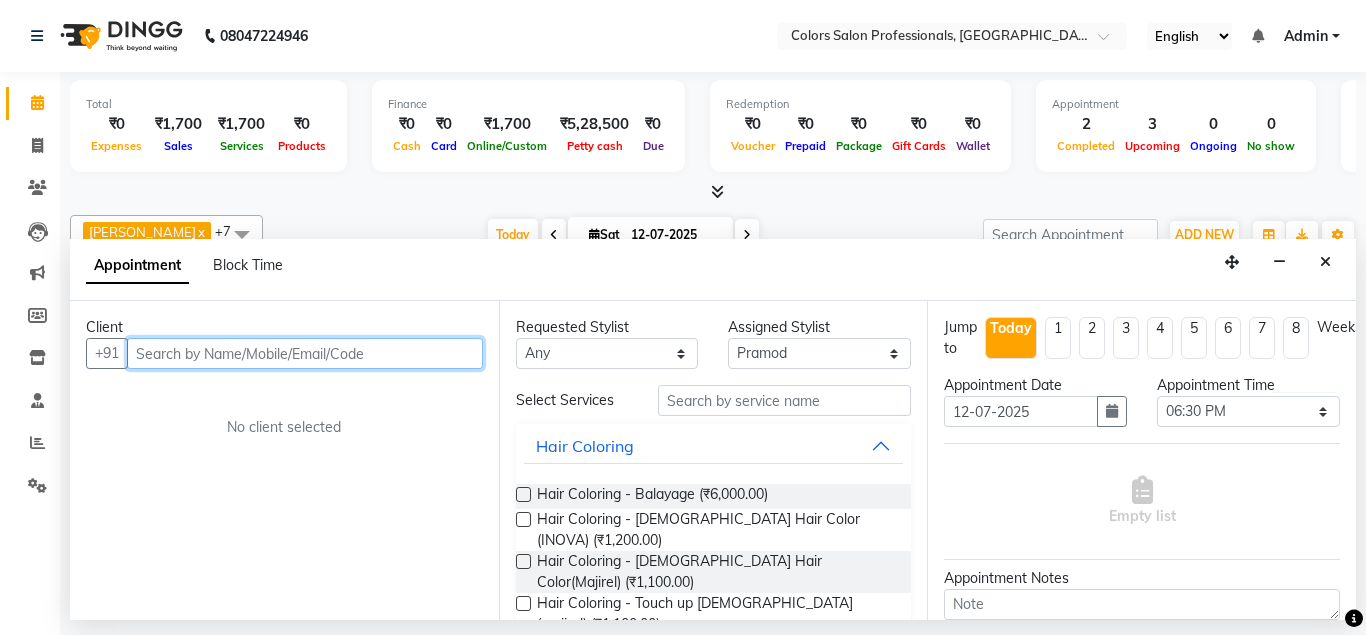click at bounding box center (305, 353) 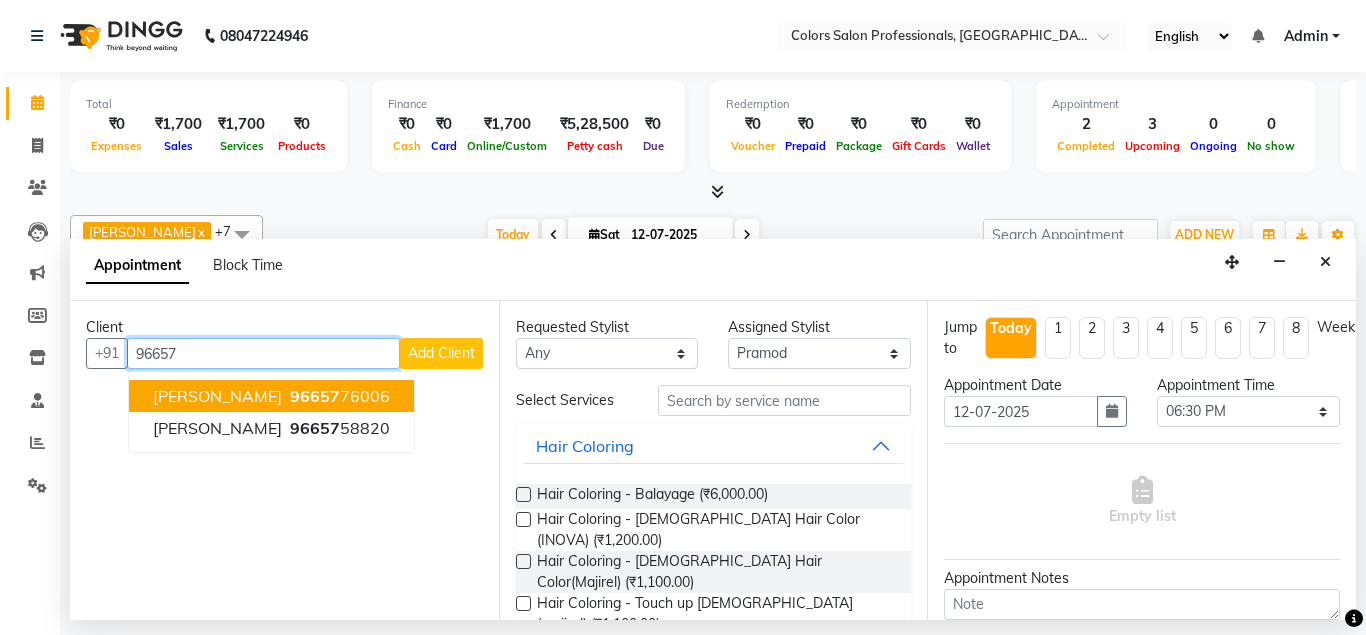 click on "[PERSON_NAME]" at bounding box center (217, 396) 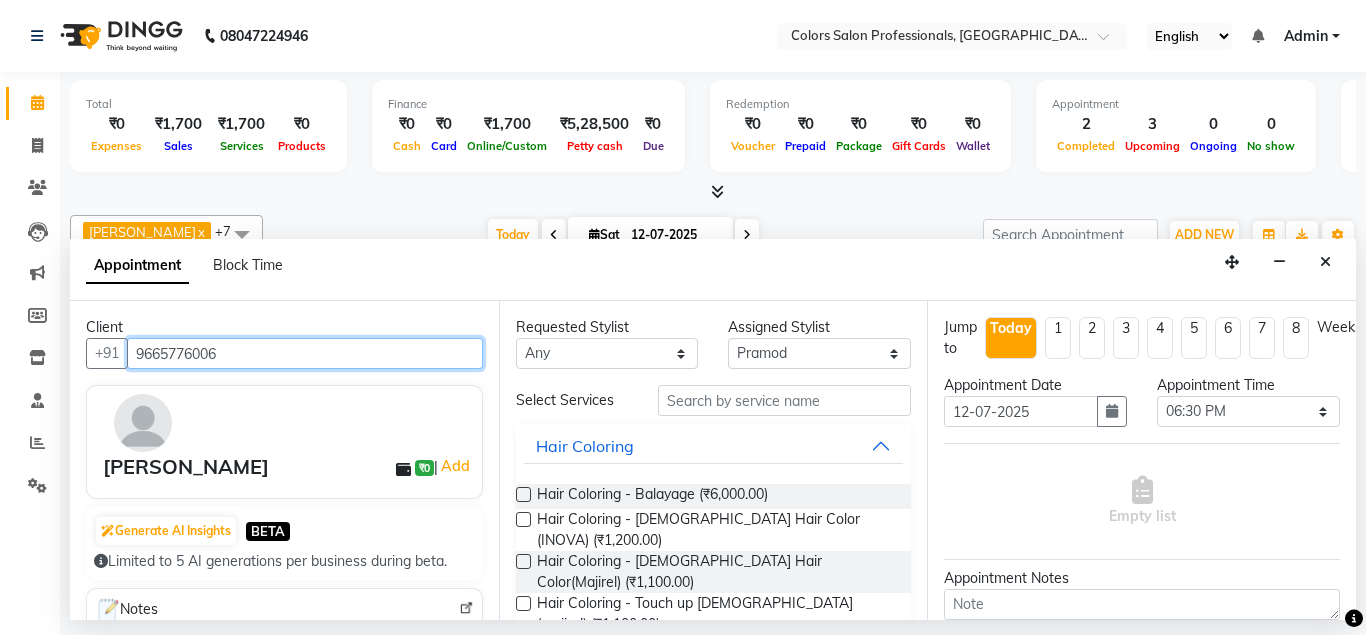 click on "9665776006" at bounding box center [305, 353] 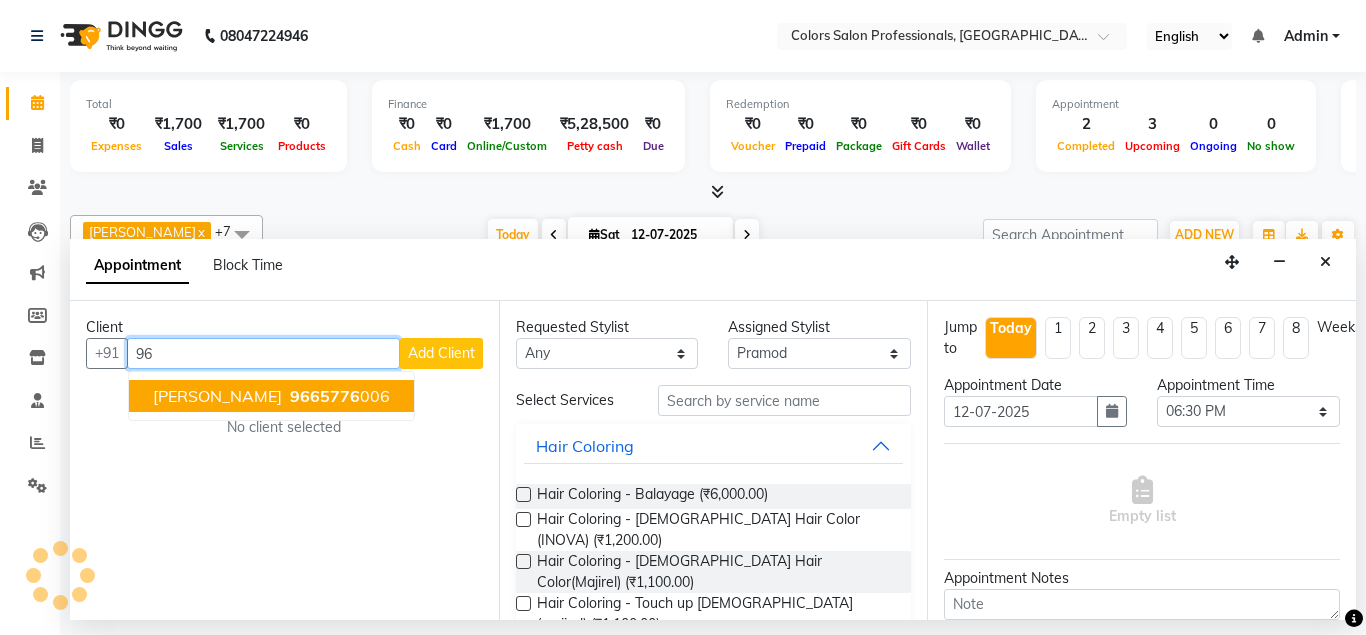 type on "9" 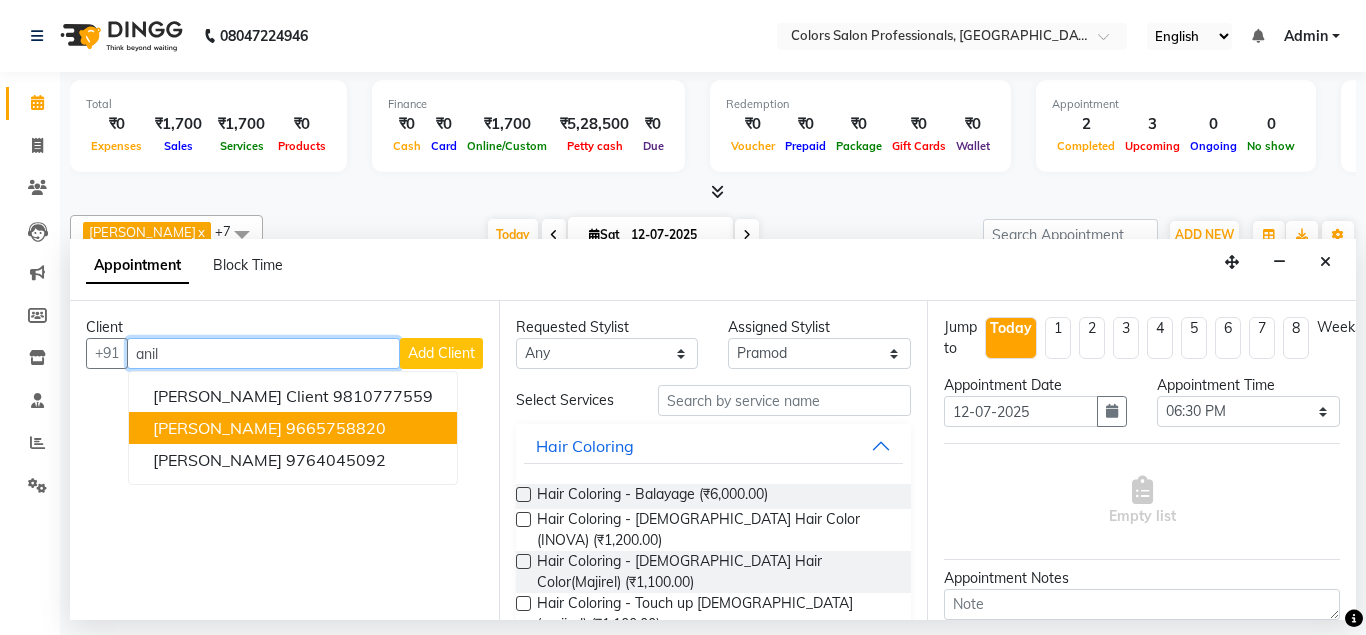 click on "9665758820" at bounding box center [336, 428] 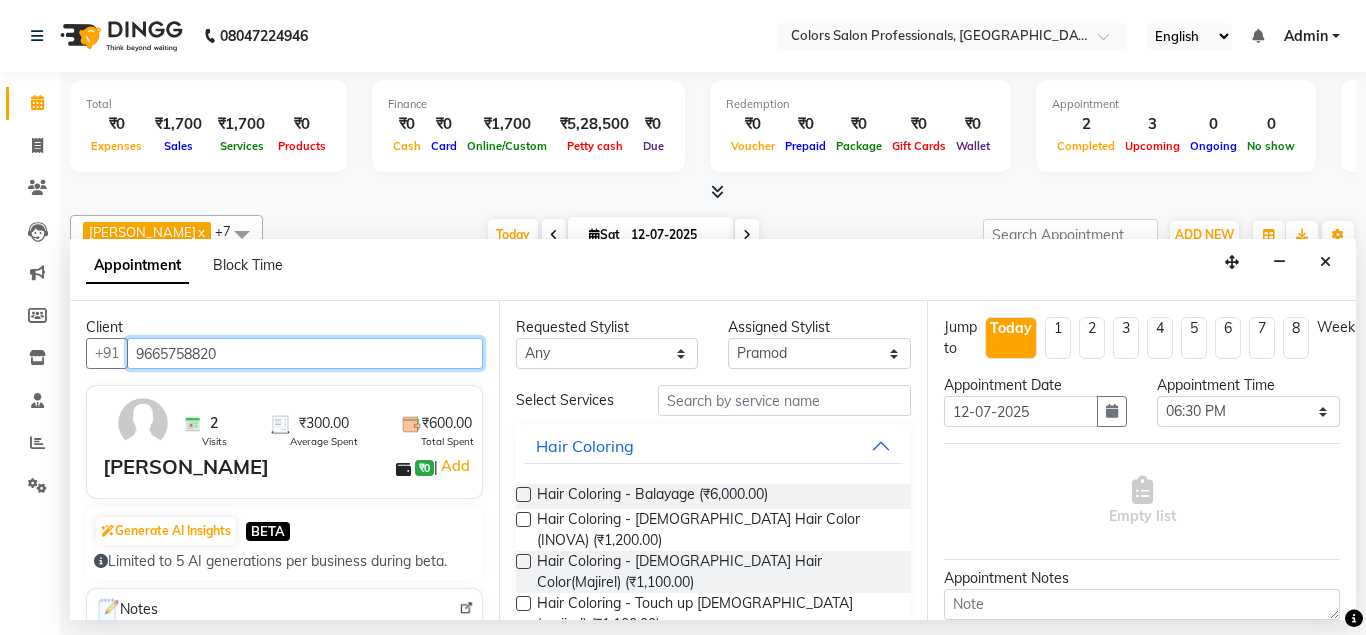 type on "9665758820" 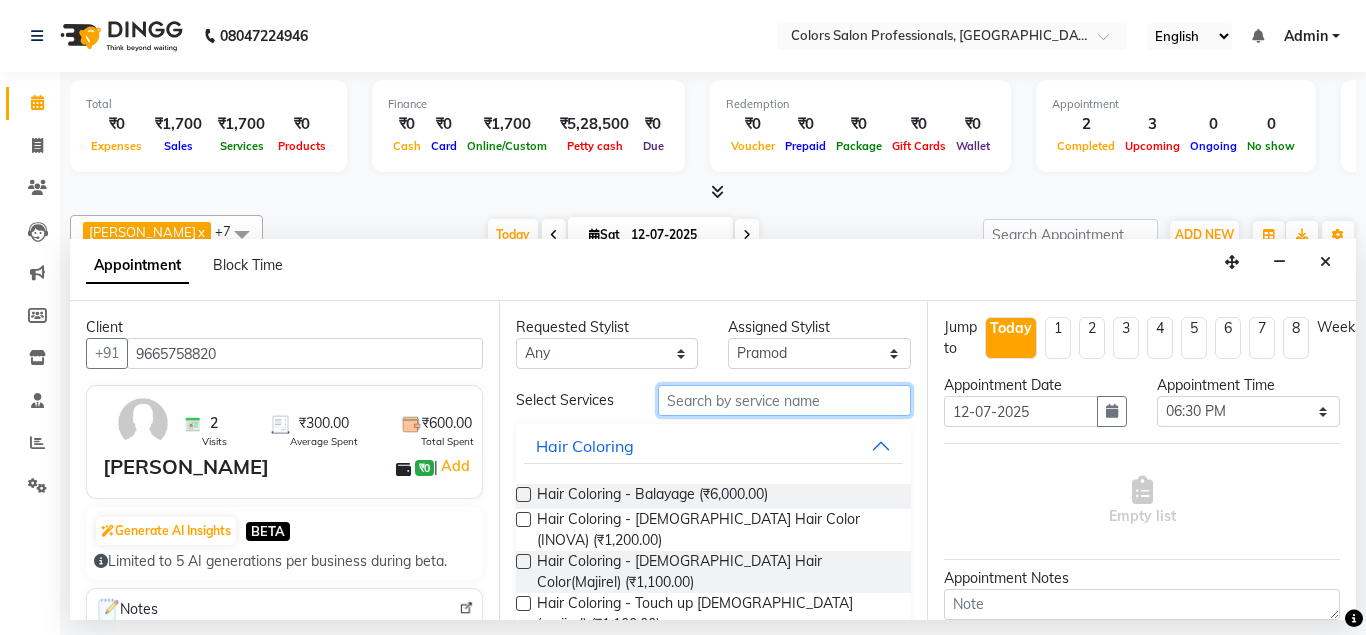 click at bounding box center [785, 400] 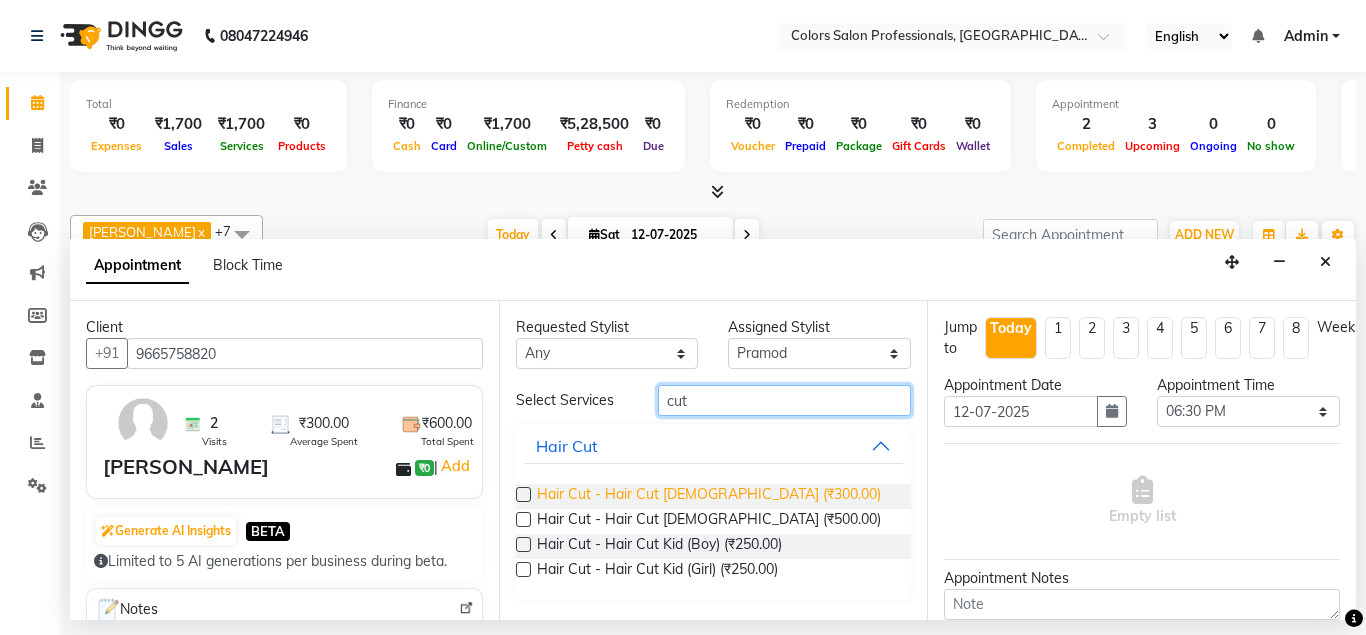 type on "cut" 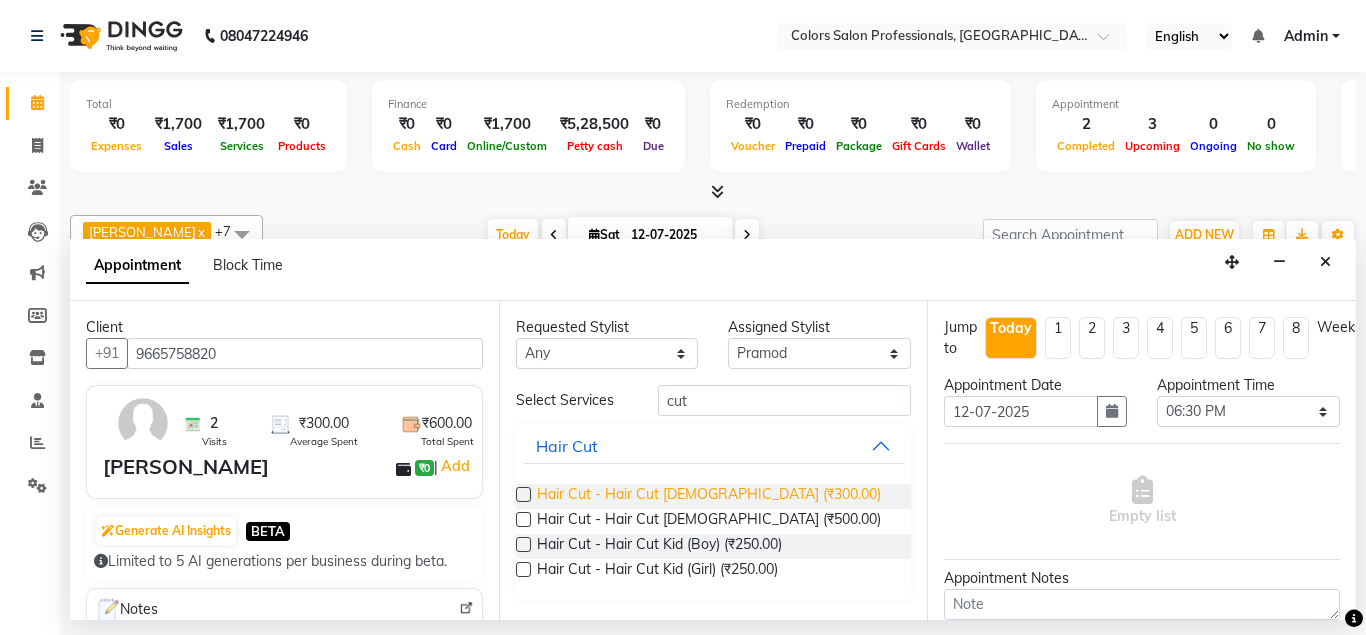 click on "Hair Cut - Hair Cut [DEMOGRAPHIC_DATA] (₹300.00)" at bounding box center (709, 496) 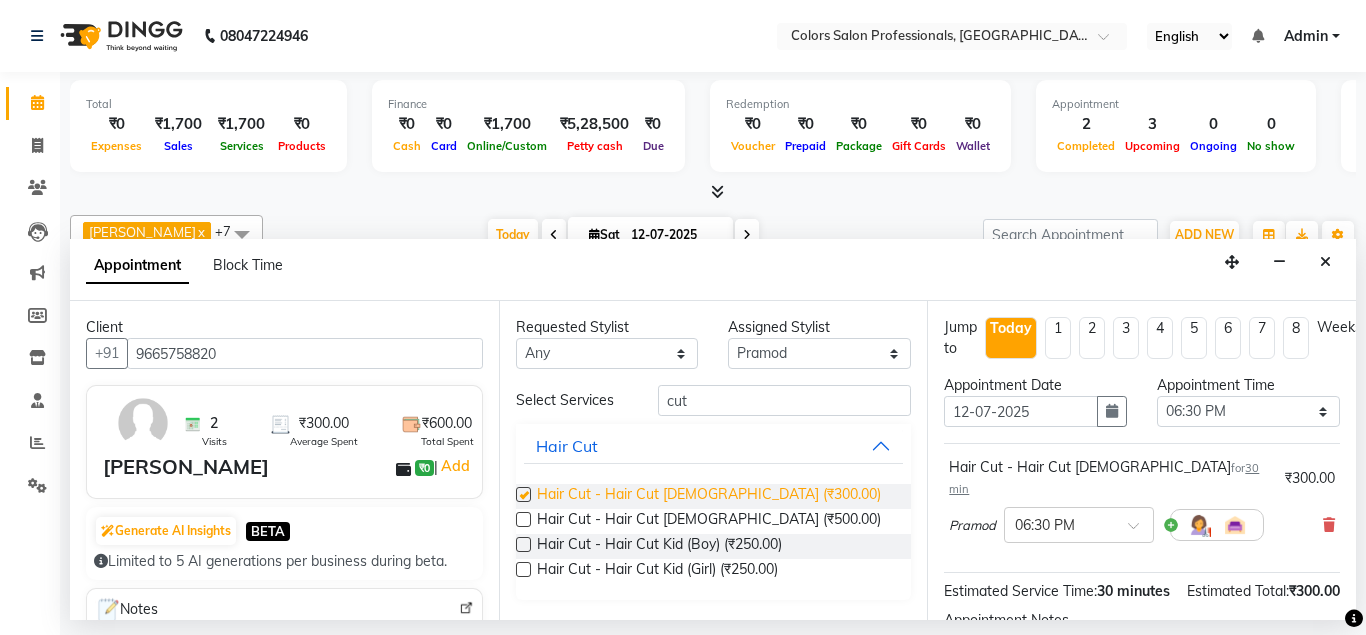 checkbox on "false" 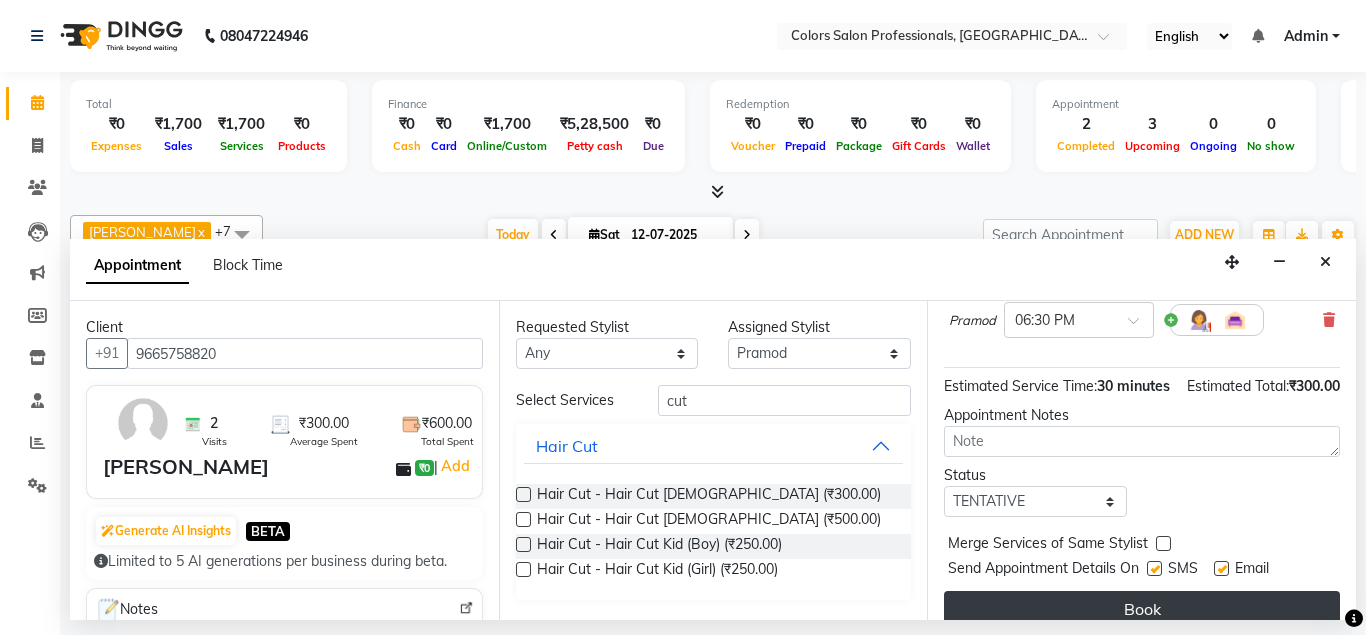 scroll, scrollTop: 207, scrollLeft: 0, axis: vertical 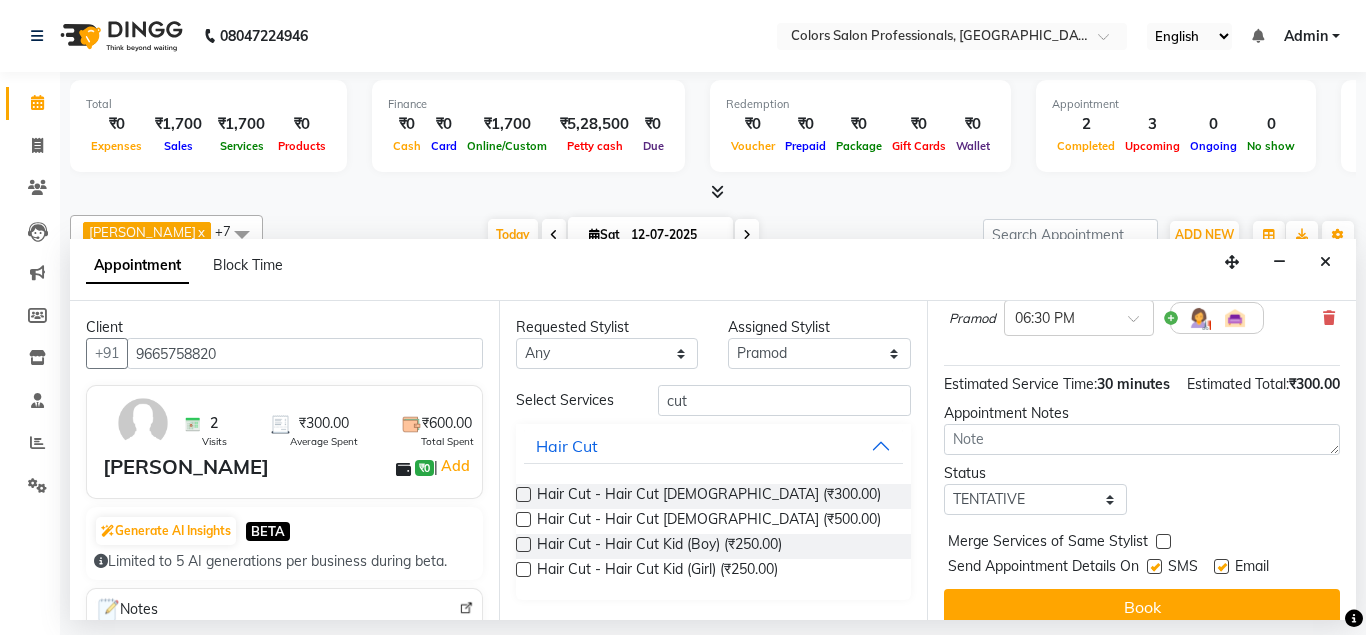 click on "Book" at bounding box center [1142, 607] 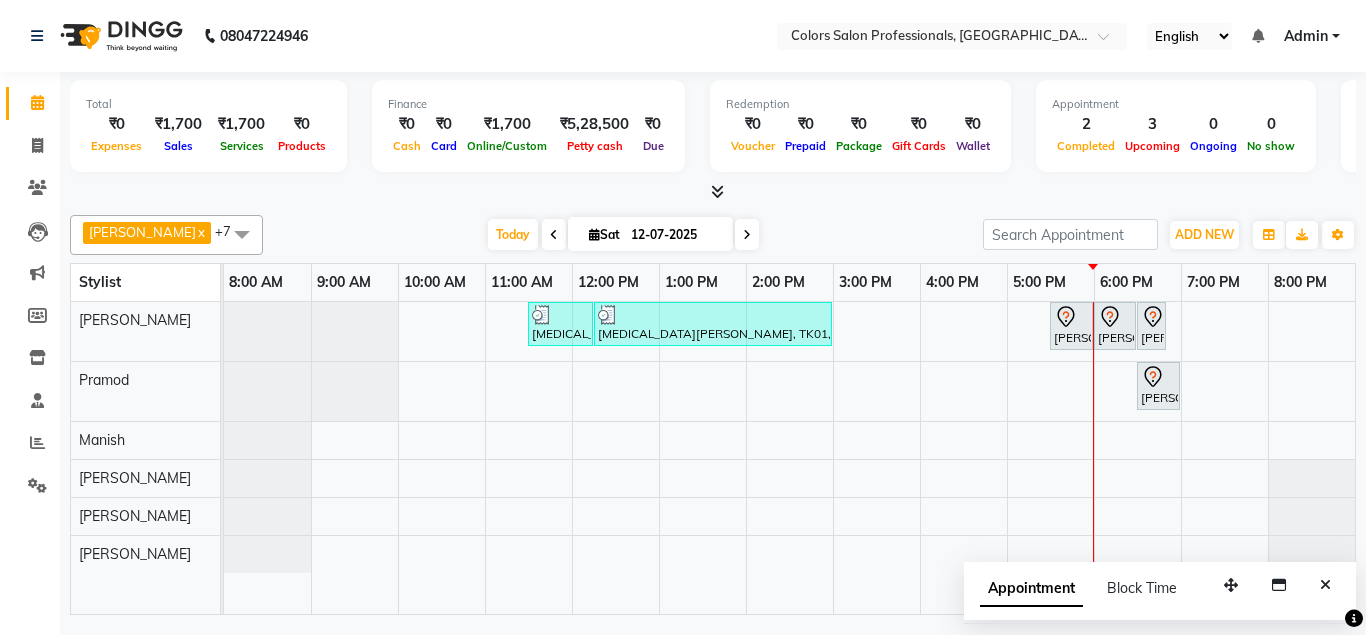 click at bounding box center (267, 554) 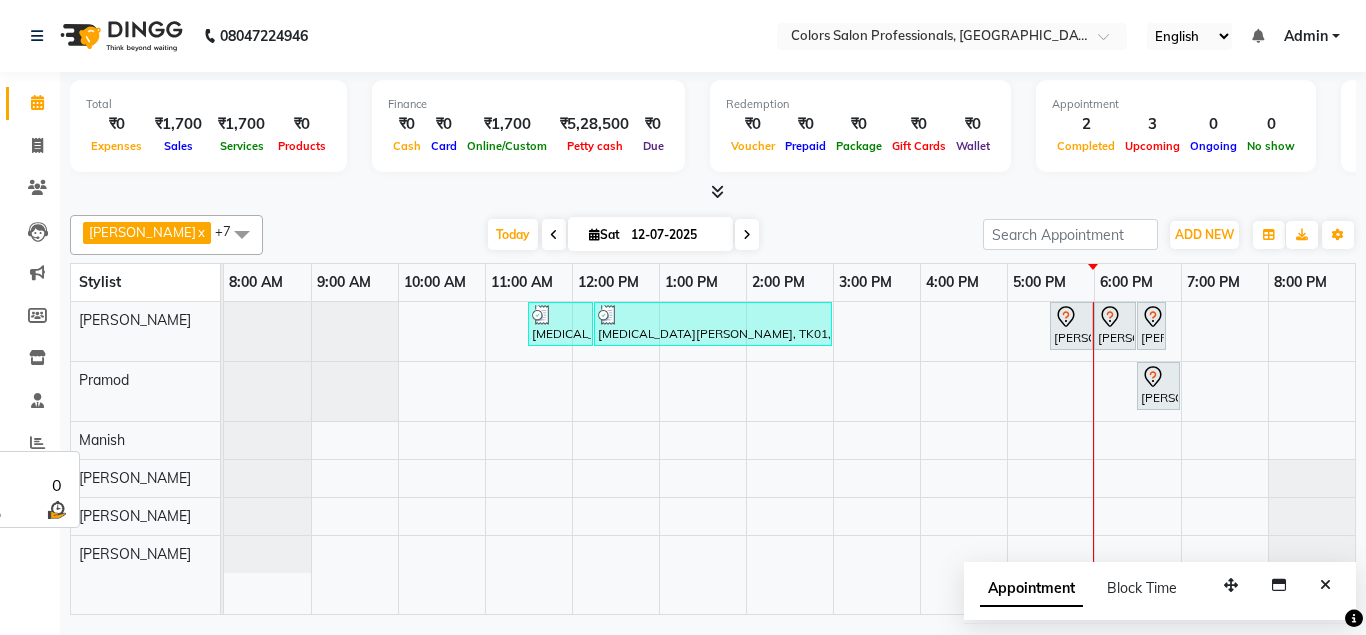 click on "[PERSON_NAME]" at bounding box center (135, 554) 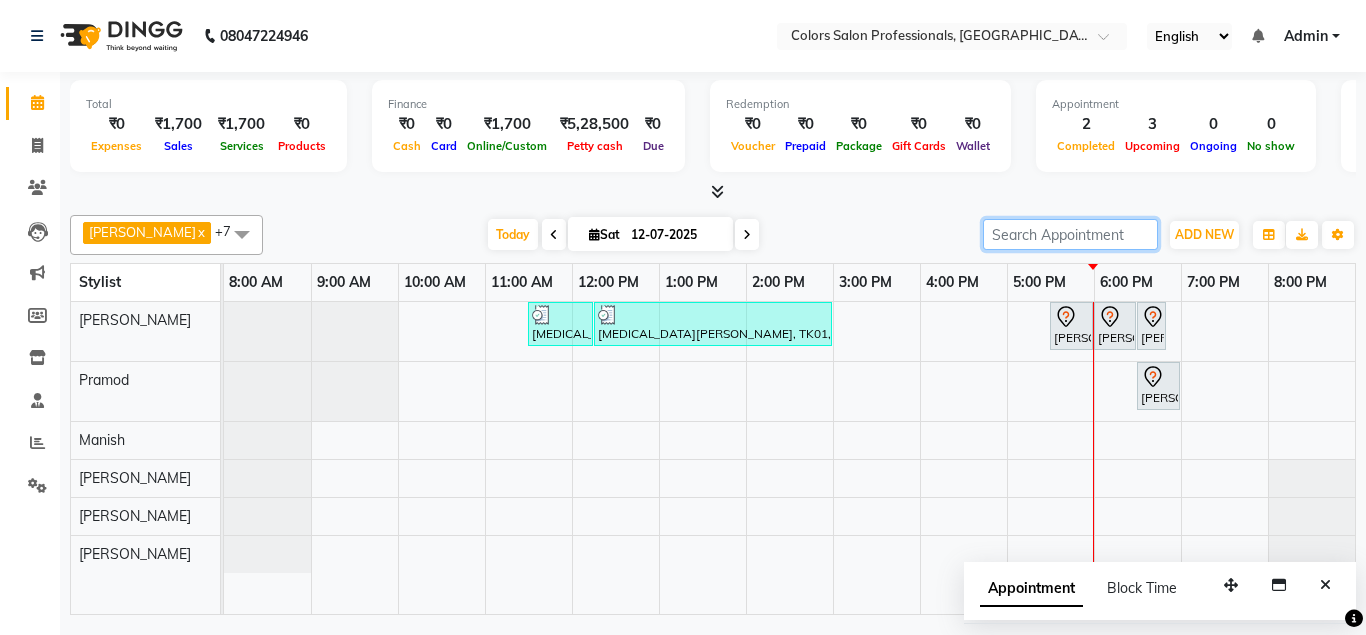 click at bounding box center [1070, 234] 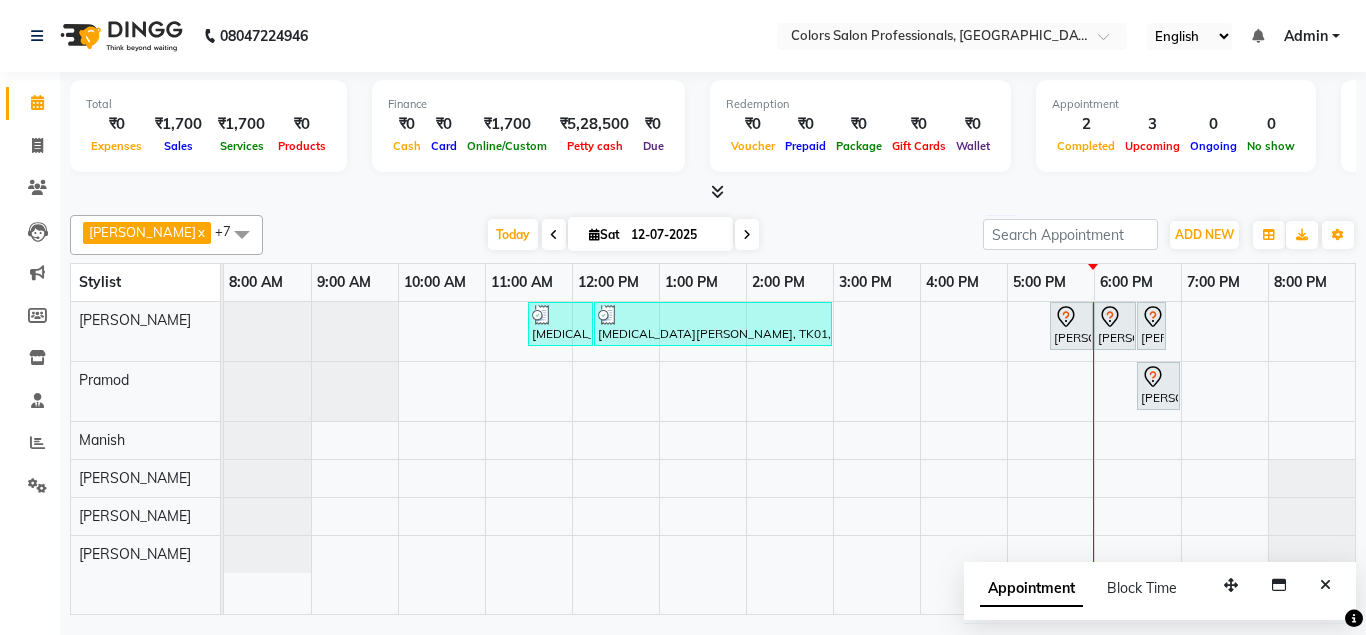 click on "12-07-2025" at bounding box center [675, 235] 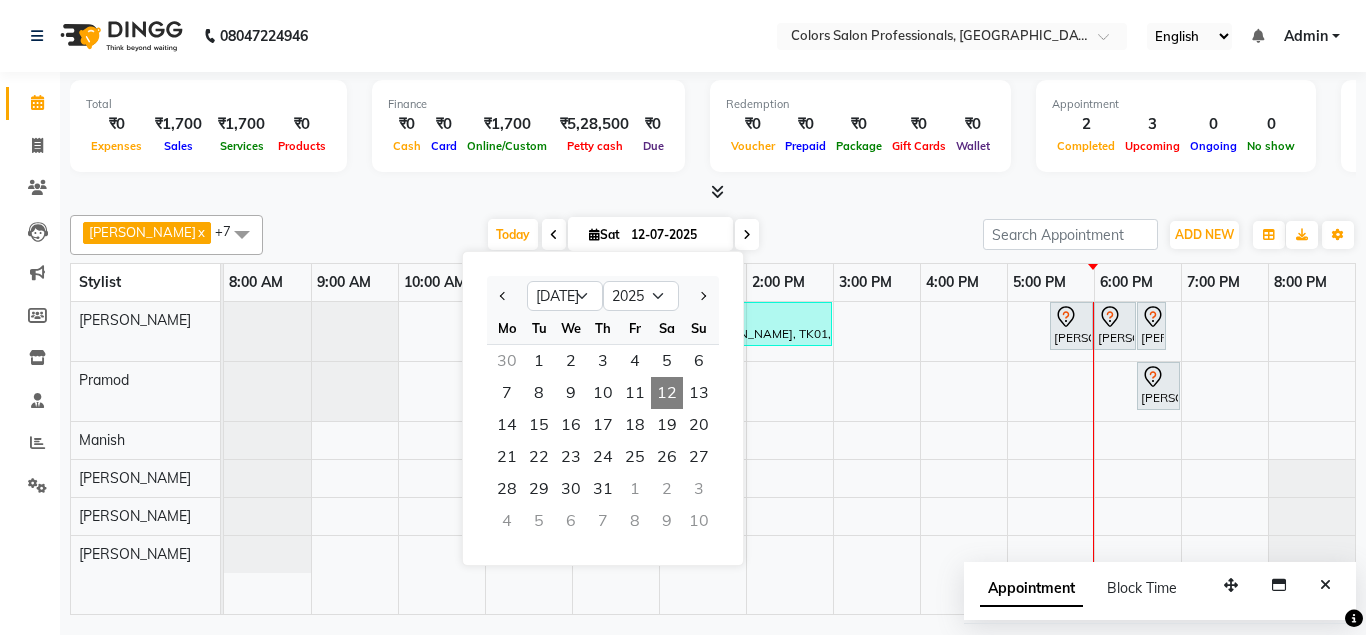 click at bounding box center [594, 234] 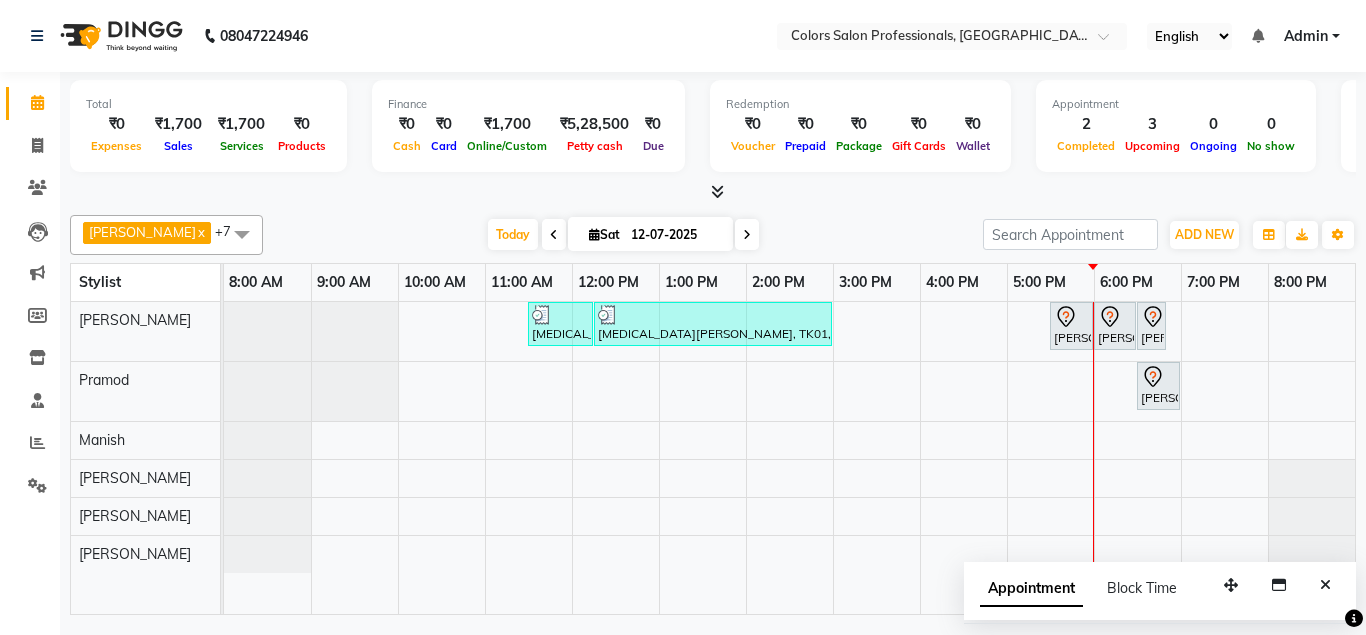click at bounding box center [242, 234] 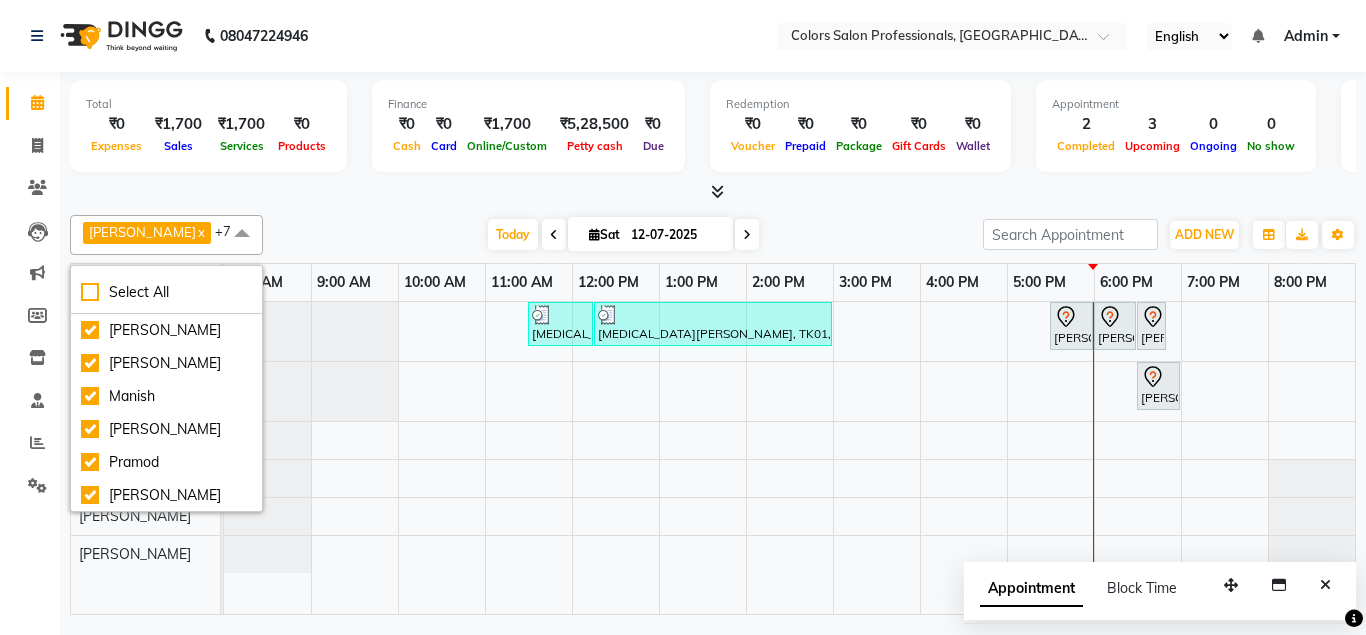 click at bounding box center [242, 234] 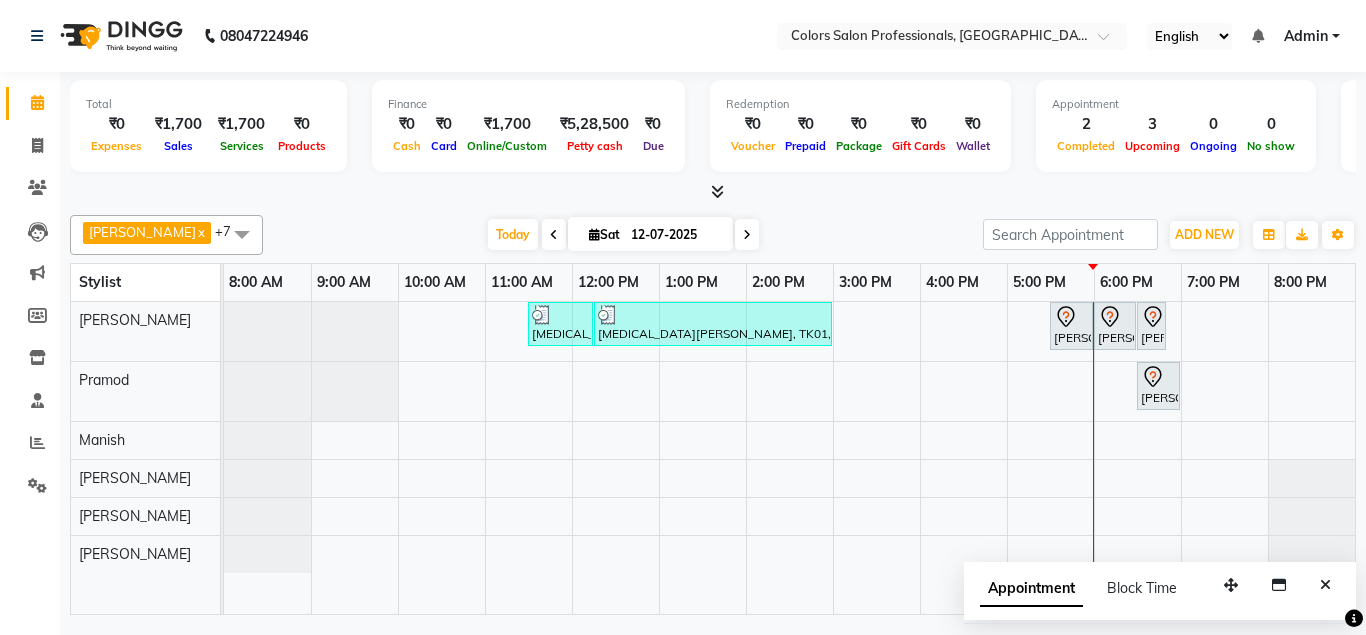 click on "Appointment" at bounding box center [1031, 589] 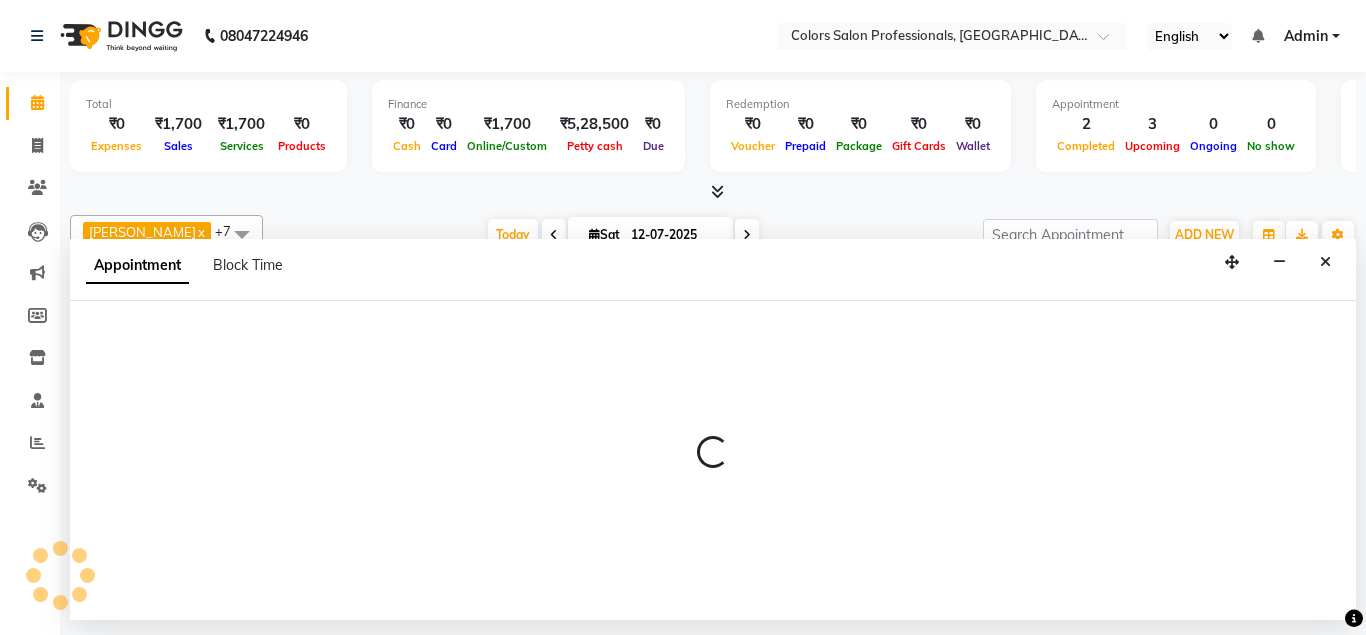 select on "tentative" 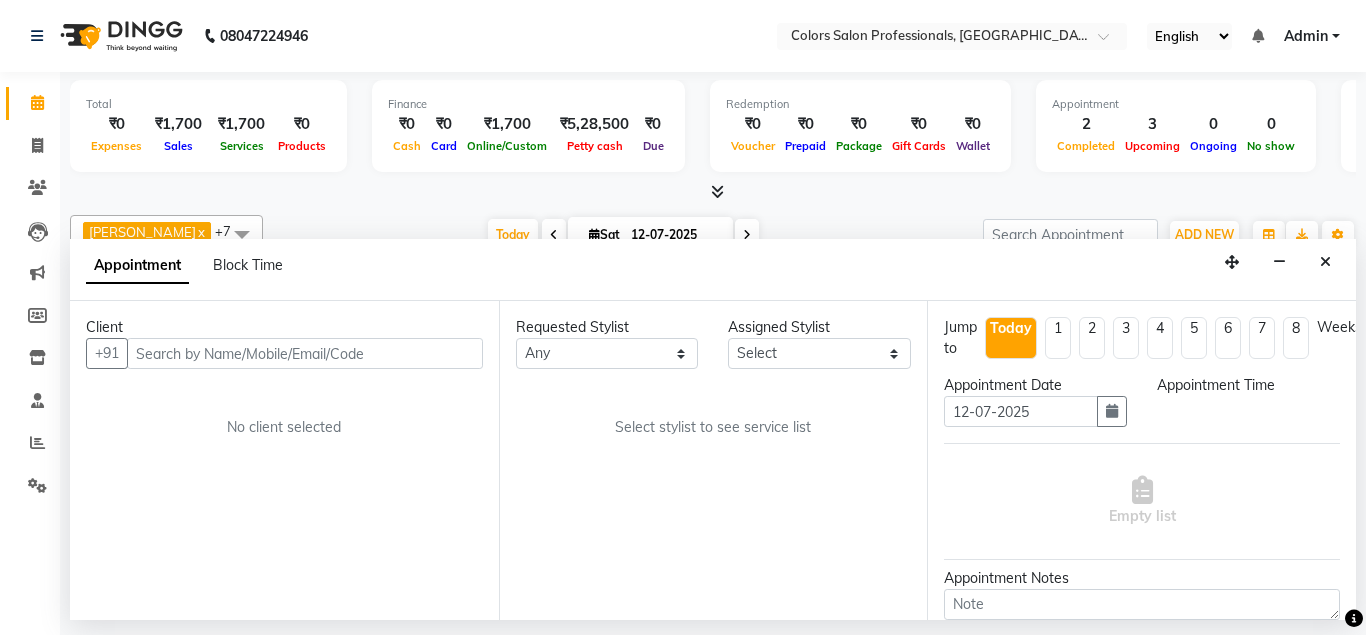 click at bounding box center (242, 234) 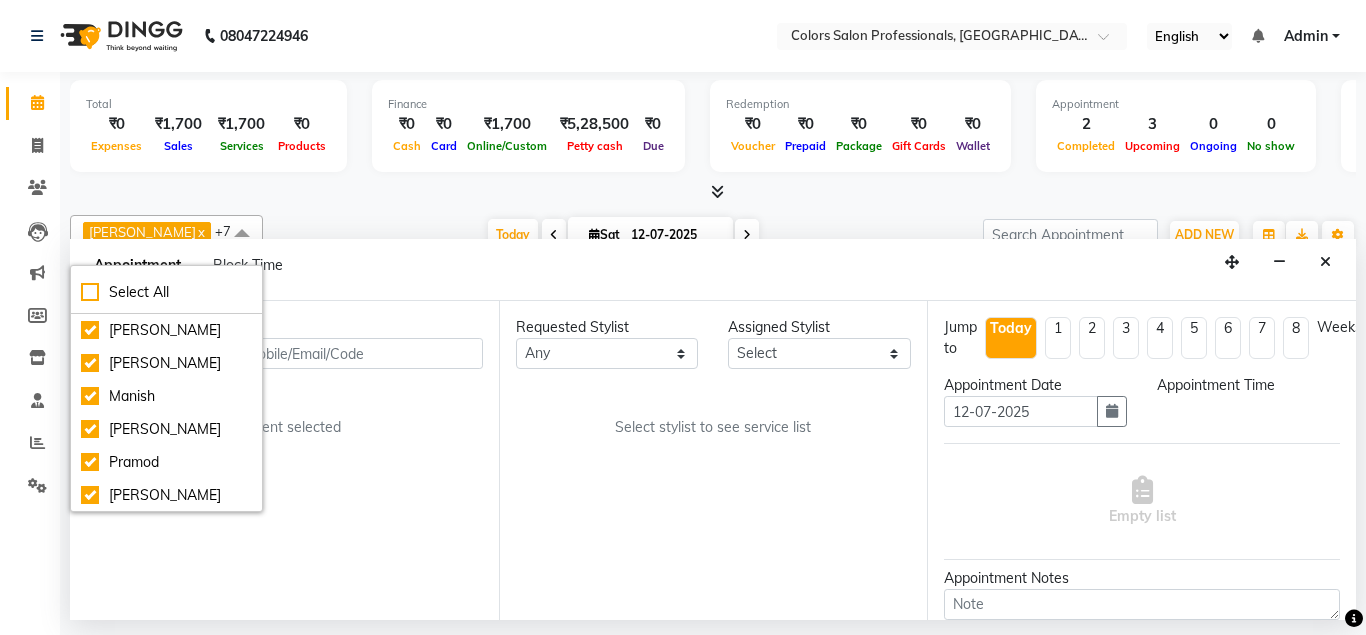 click at bounding box center (242, 234) 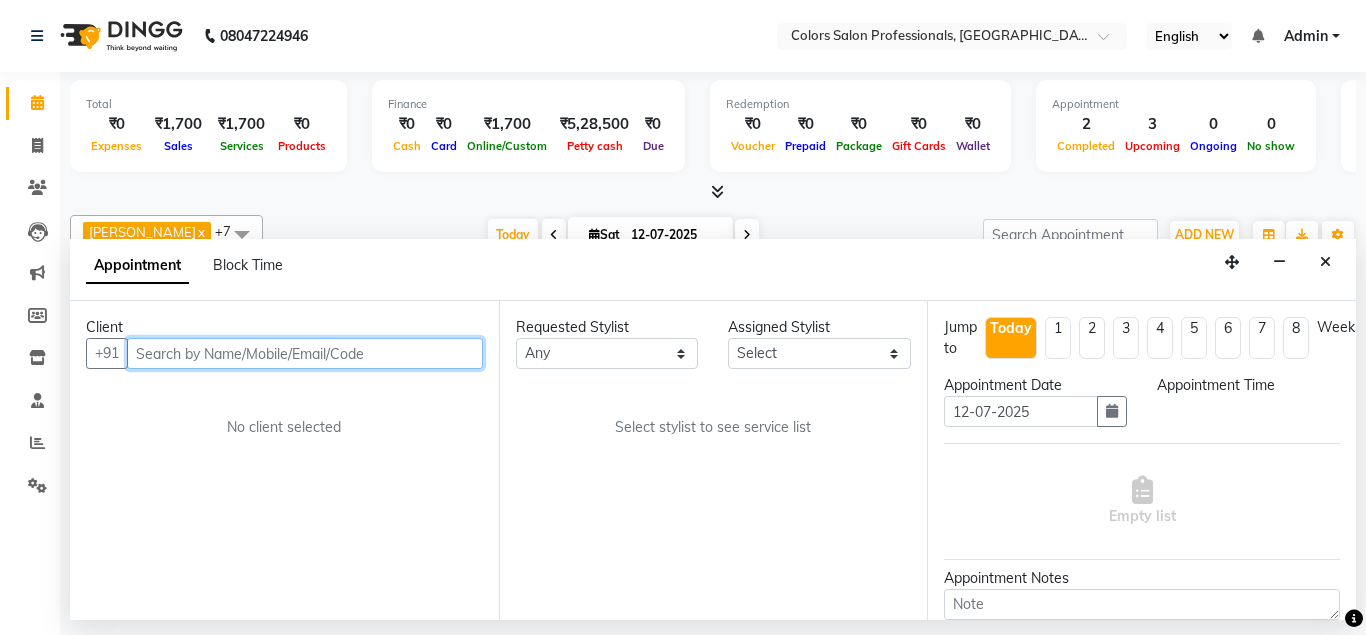 click at bounding box center [305, 353] 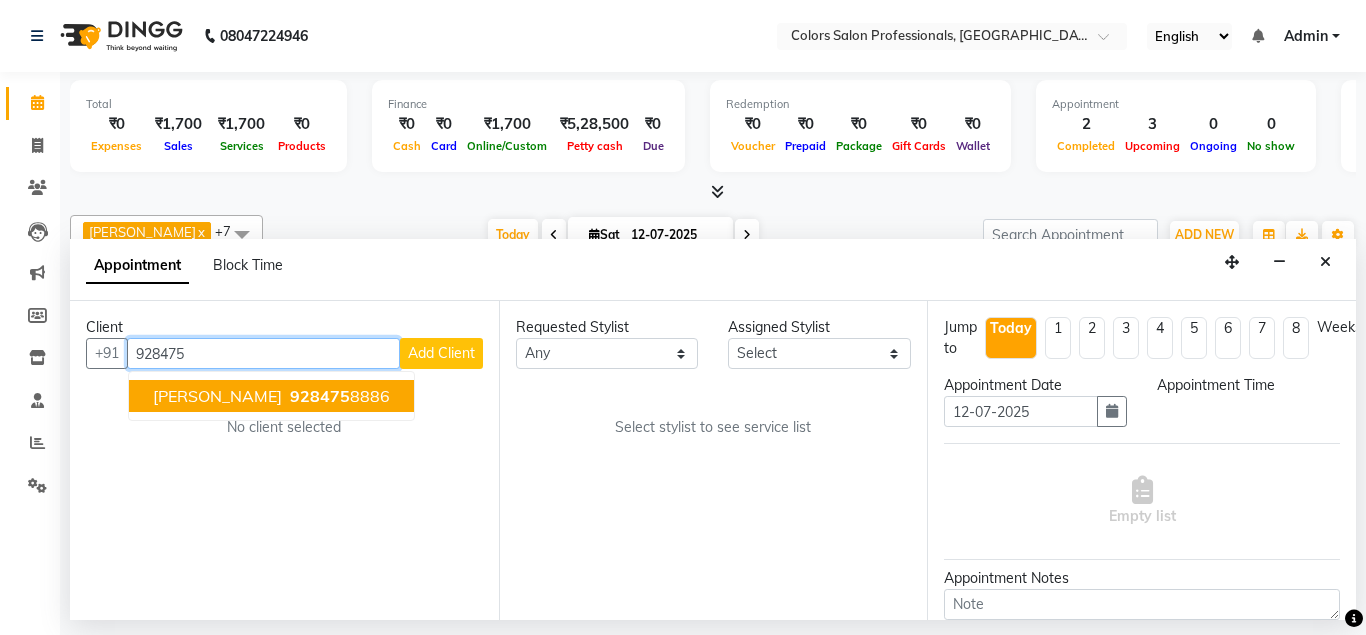 click on "[PERSON_NAME]   928475 8886" at bounding box center (271, 396) 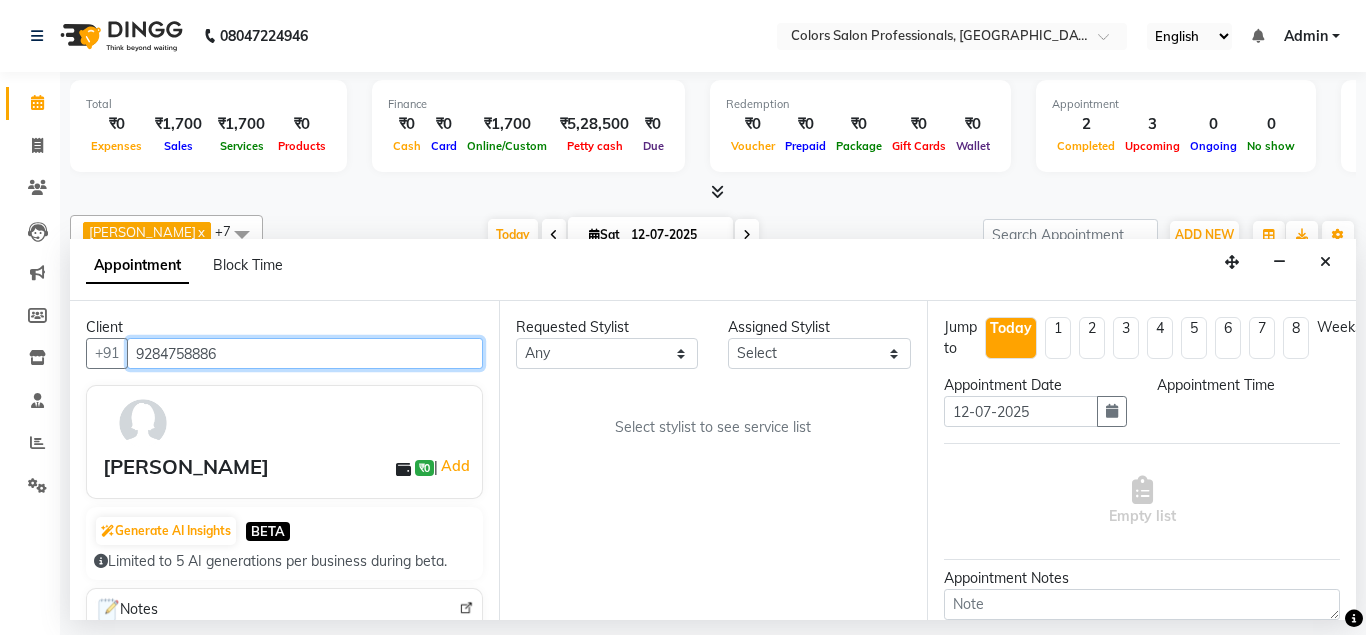 type on "9284758886" 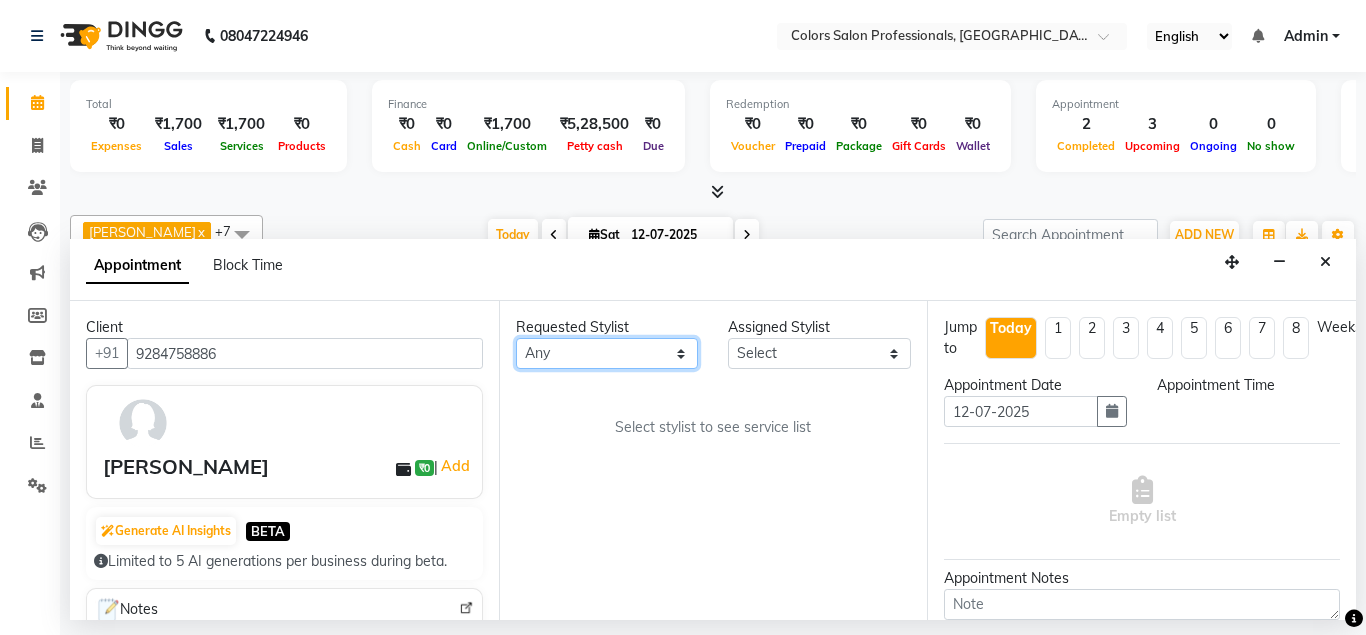 click on "Any [PERSON_NAME] [PERSON_NAME]  Pooja [PERSON_NAME] [PERSON_NAME]" at bounding box center (607, 353) 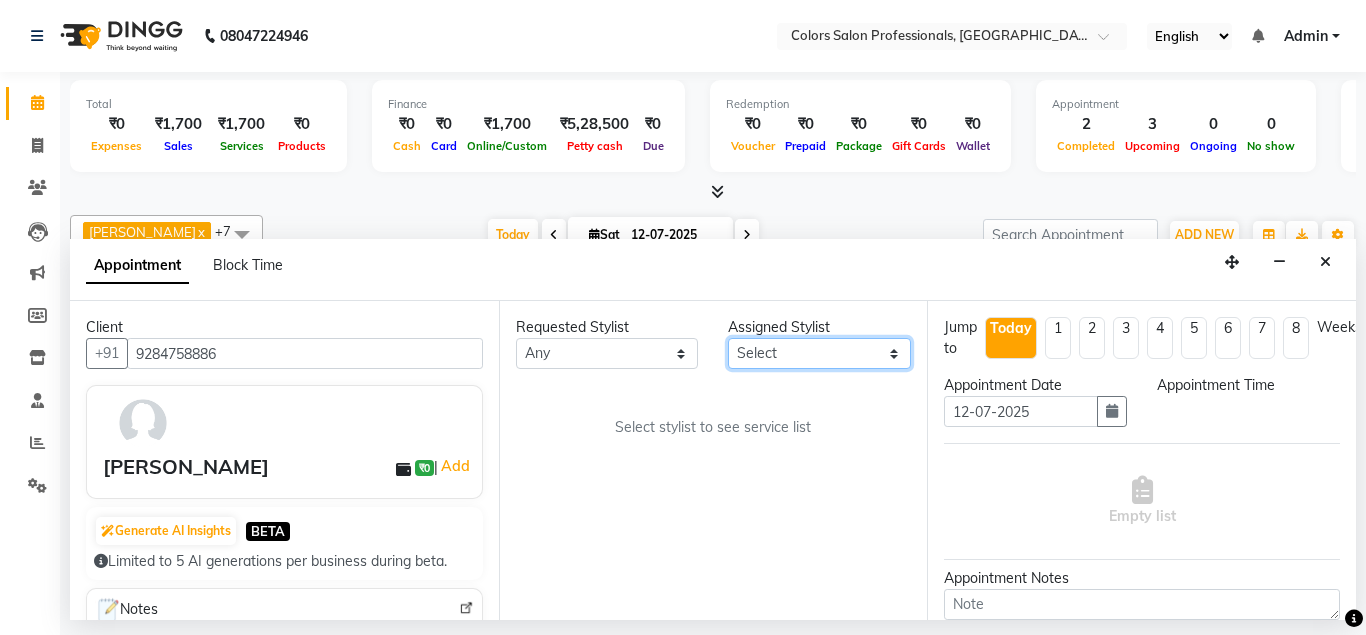 click on "Select [PERSON_NAME] [PERSON_NAME] [PERSON_NAME] [PERSON_NAME]" at bounding box center (819, 353) 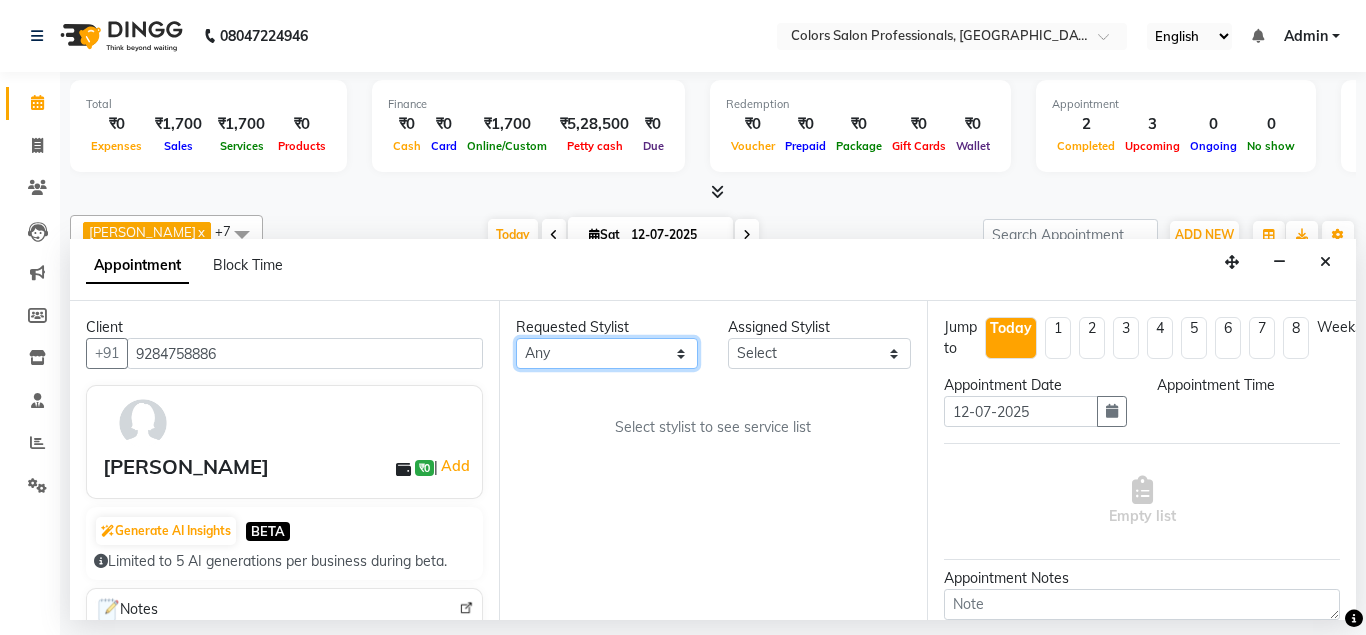 click on "Any [PERSON_NAME] [PERSON_NAME]  Pooja [PERSON_NAME] [PERSON_NAME]" at bounding box center (607, 353) 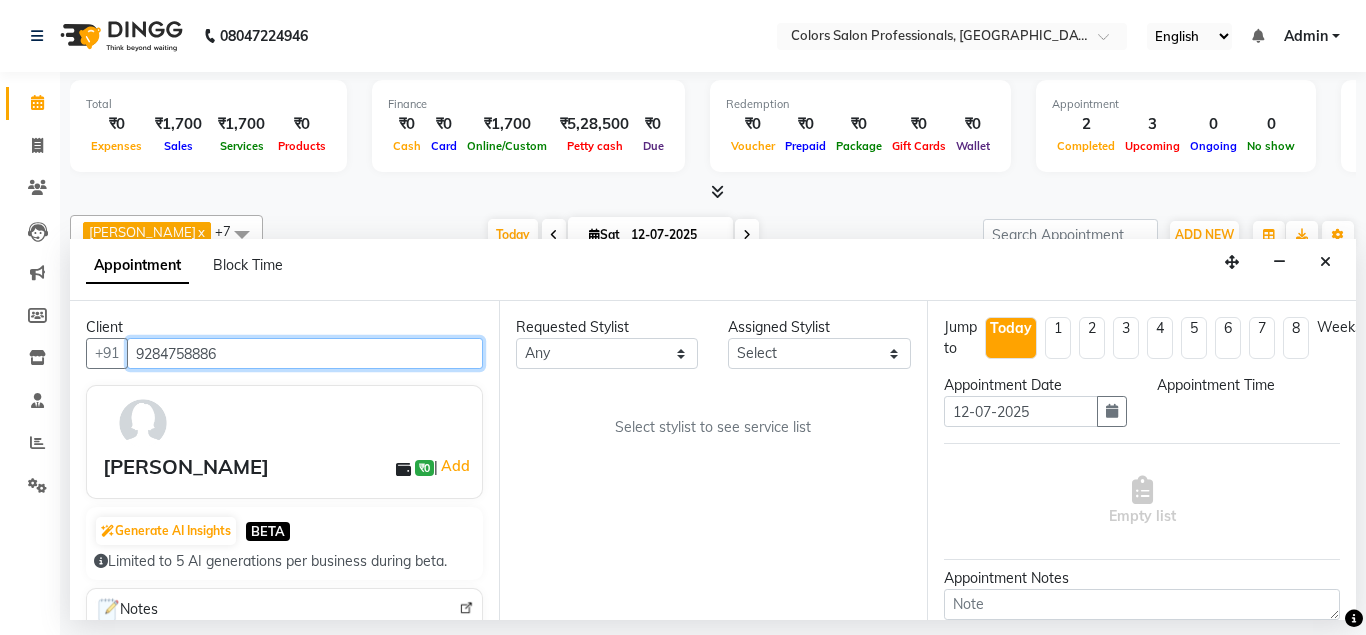 click on "9284758886" at bounding box center [305, 353] 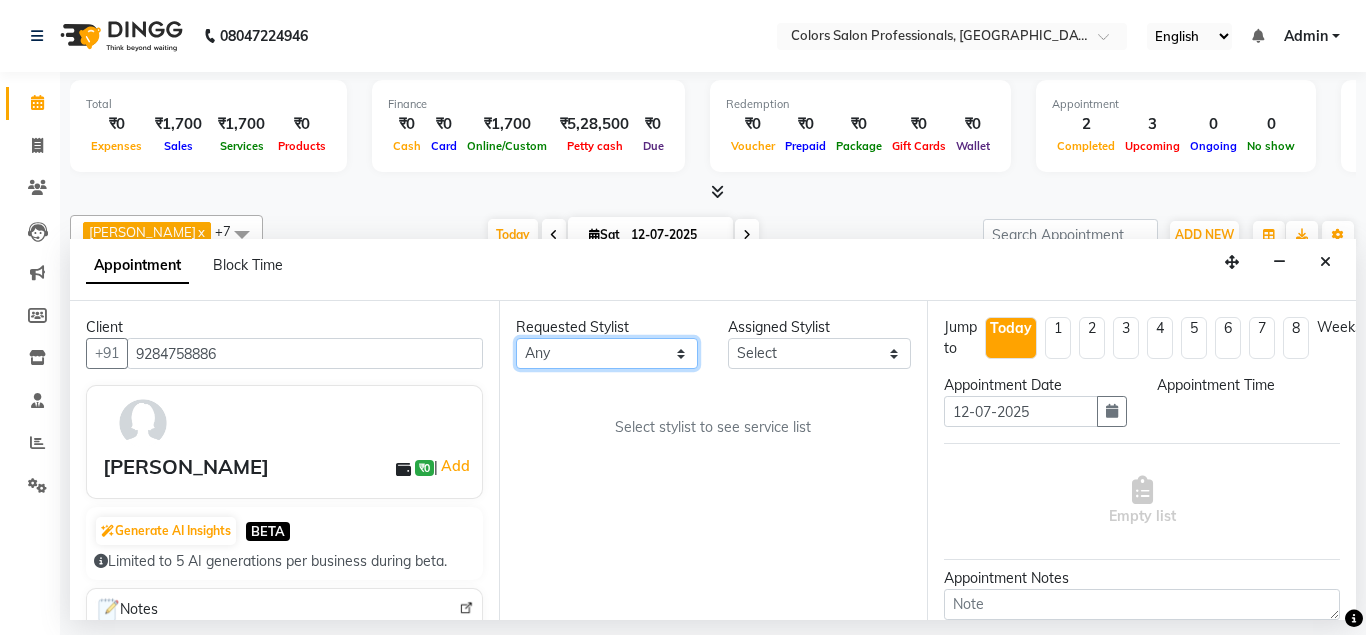 click on "Any [PERSON_NAME] [PERSON_NAME]  Pooja [PERSON_NAME] [PERSON_NAME]" at bounding box center (607, 353) 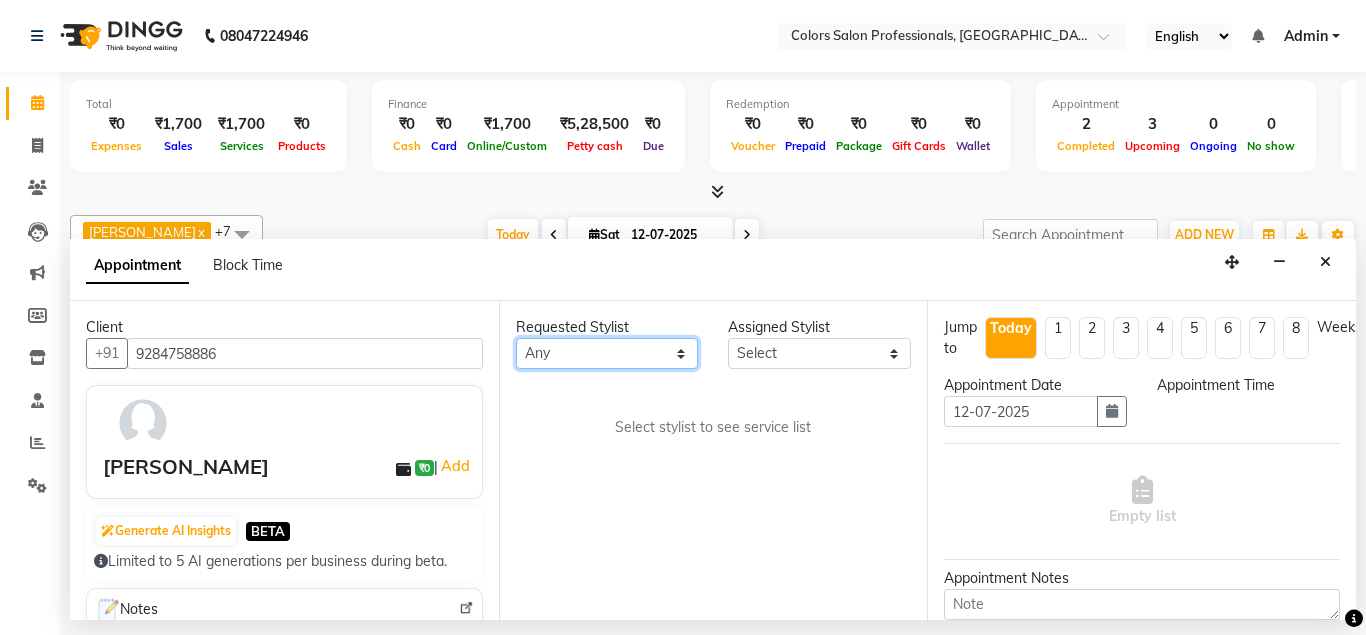 select on "60228" 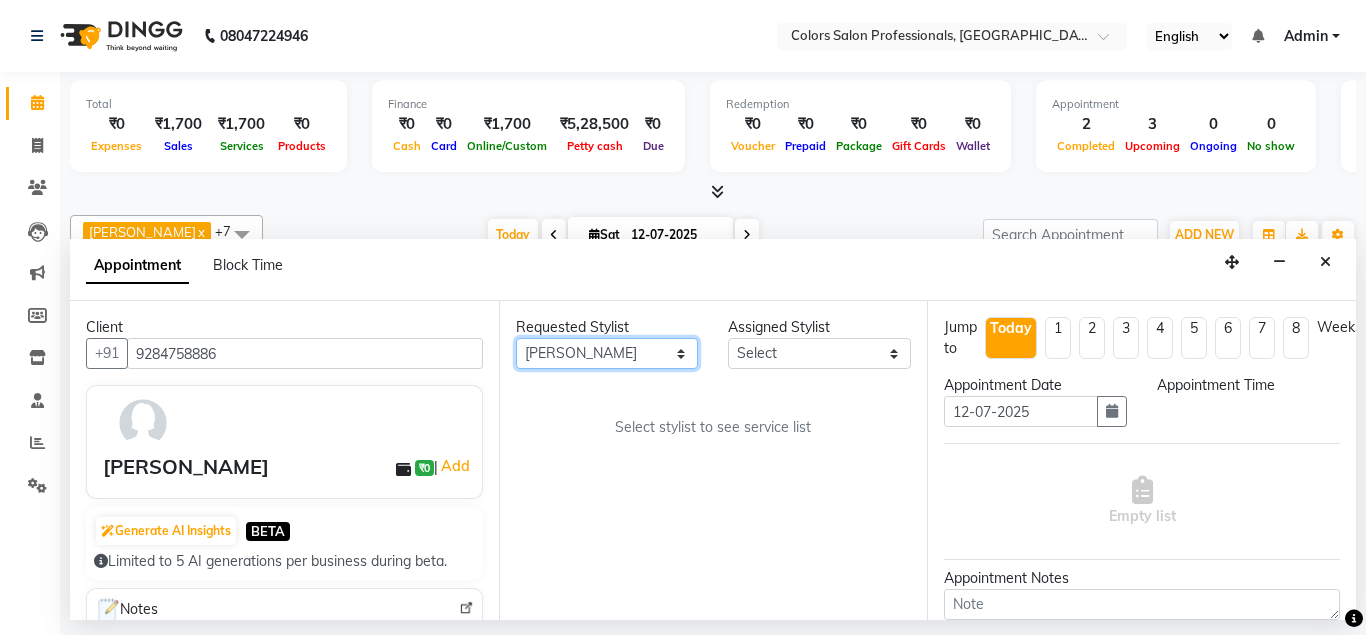 click on "[PERSON_NAME]" at bounding box center [0, 0] 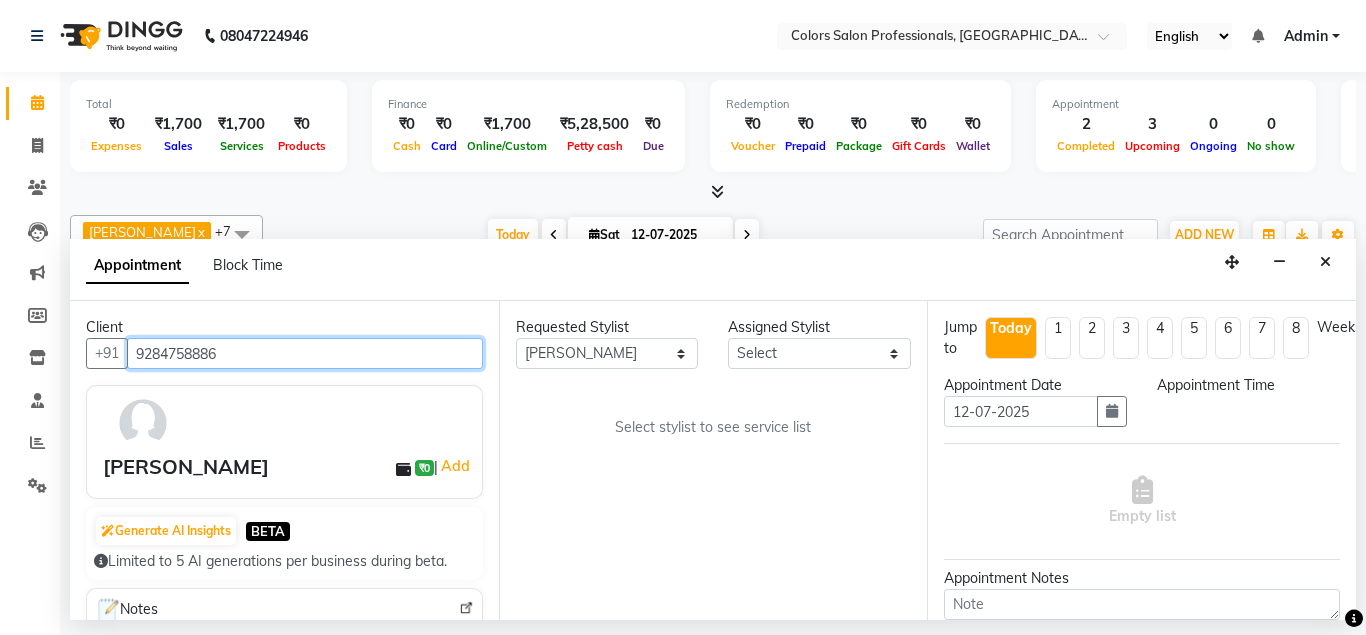 select on "60228" 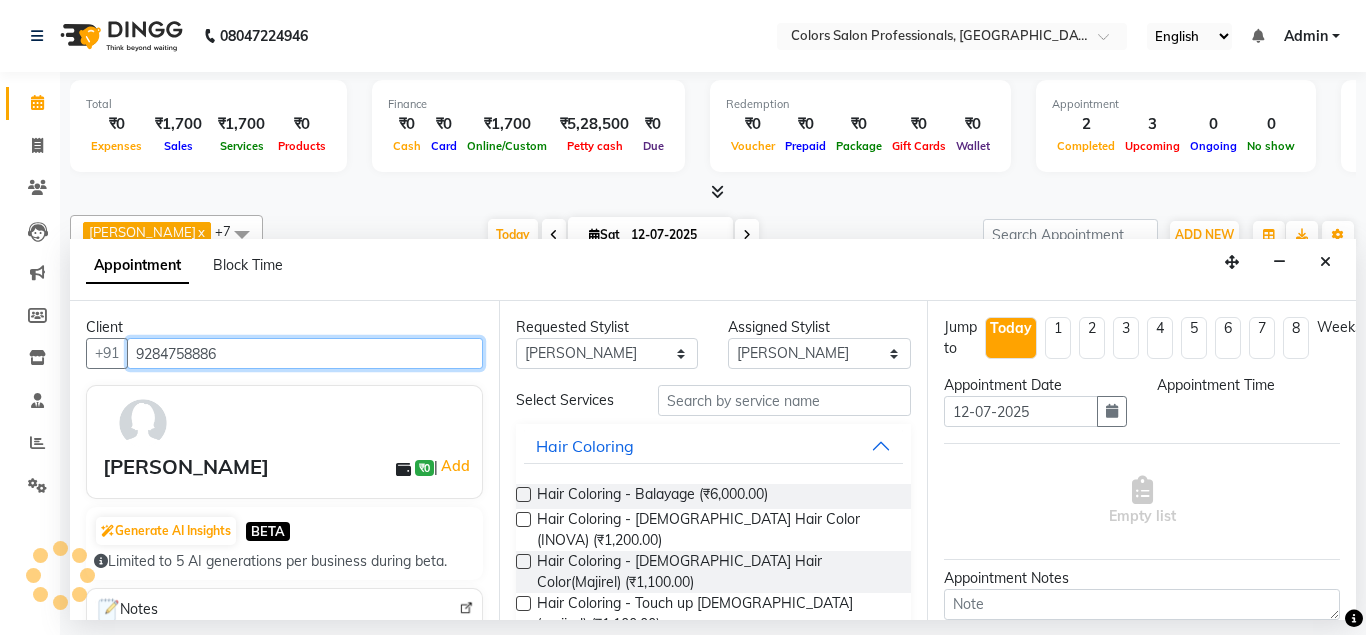 drag, startPoint x: 539, startPoint y: 354, endPoint x: 263, endPoint y: 341, distance: 276.306 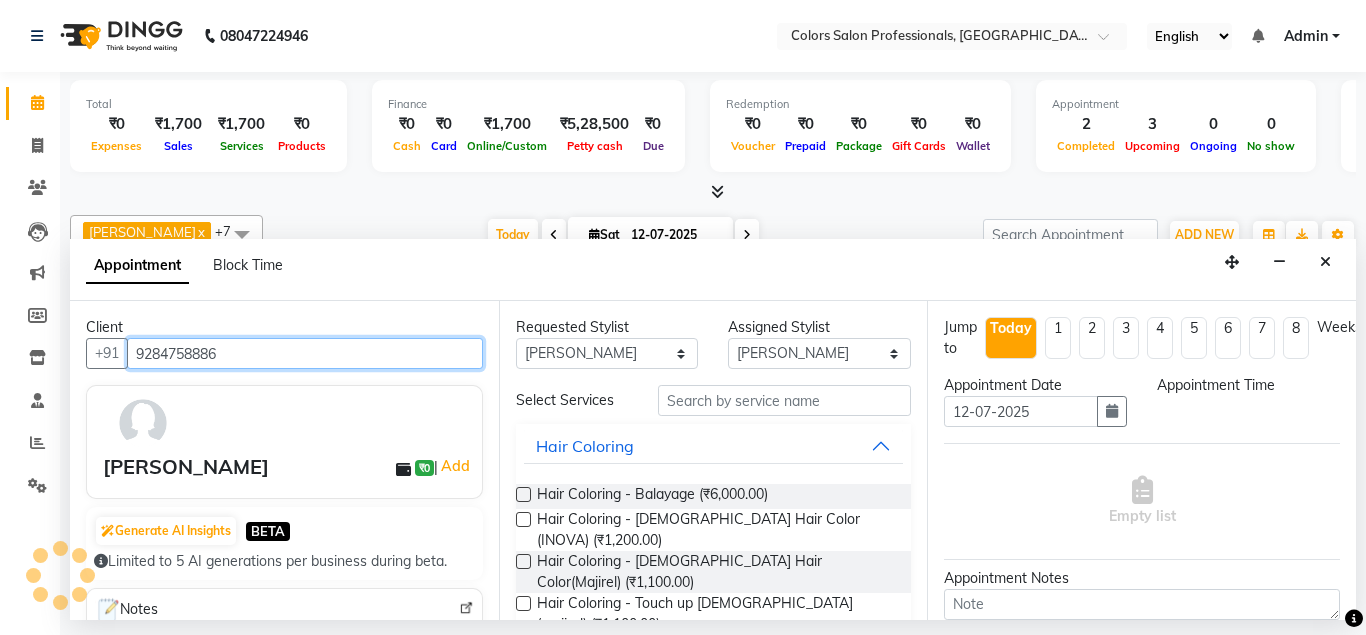 click on "9284758886" at bounding box center [305, 353] 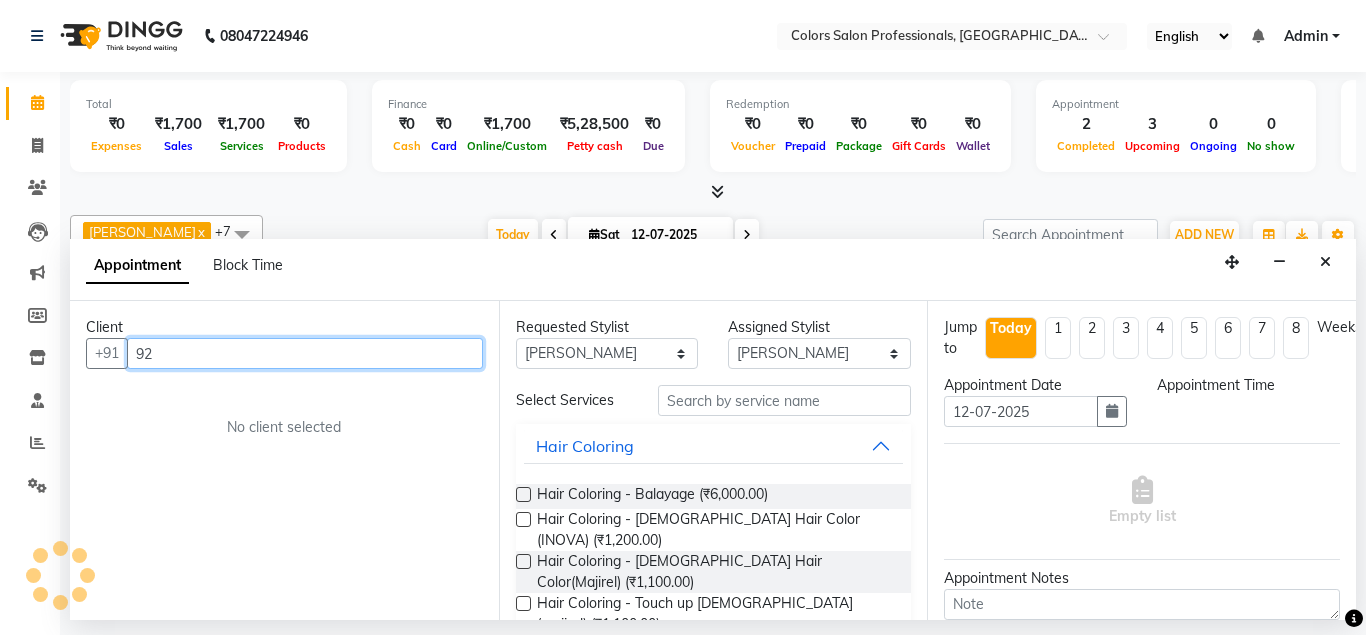 type on "9" 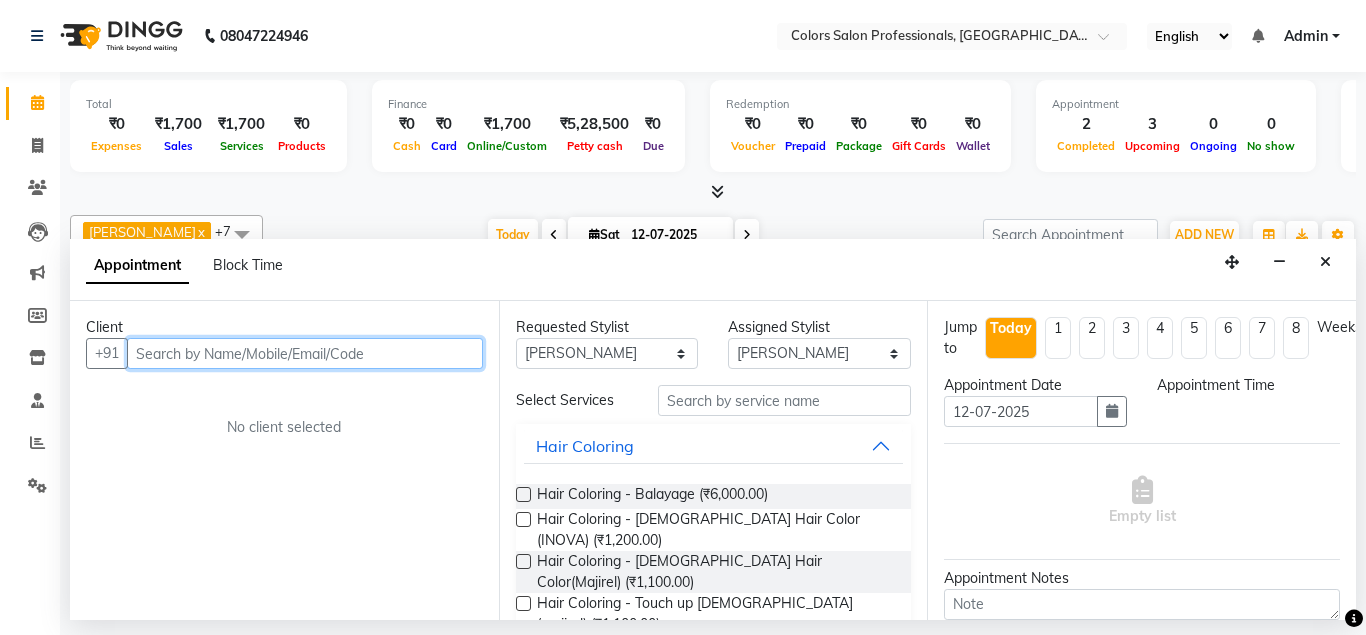 type 